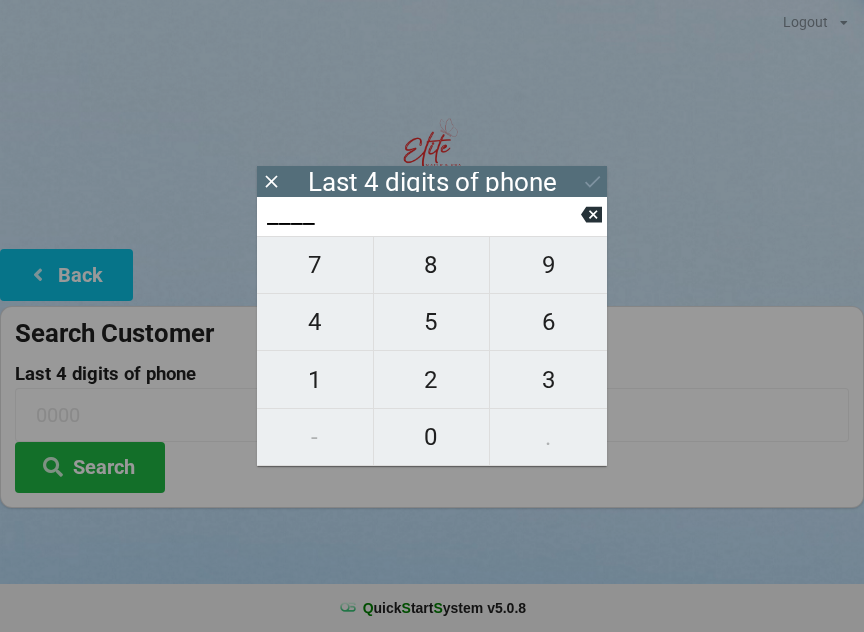 scroll, scrollTop: 17, scrollLeft: 0, axis: vertical 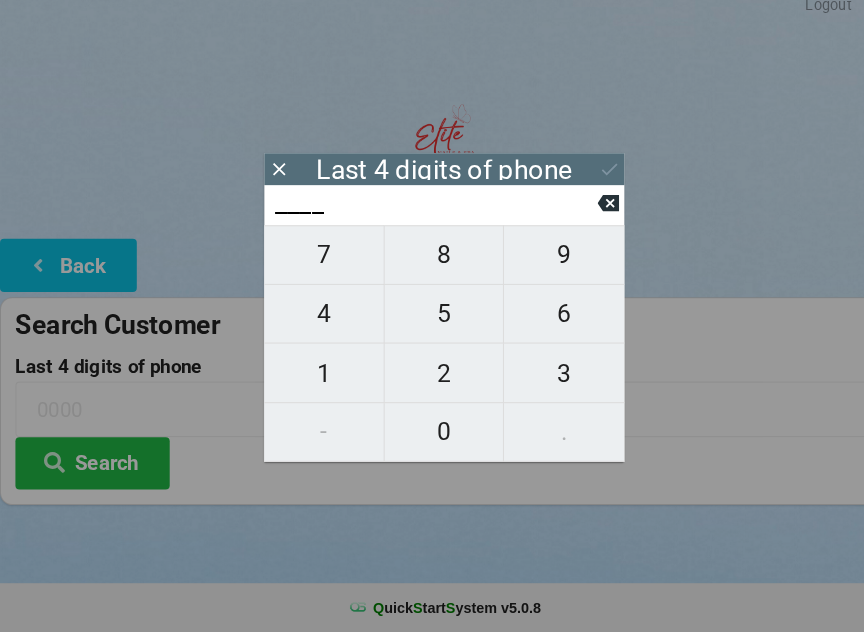 click on "8" at bounding box center (432, 265) 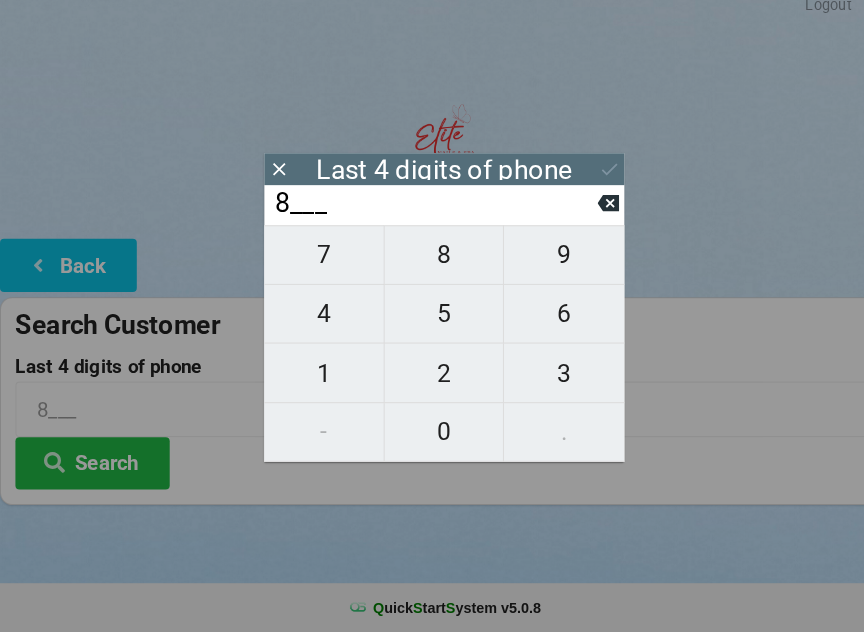 click on "6" at bounding box center (548, 322) 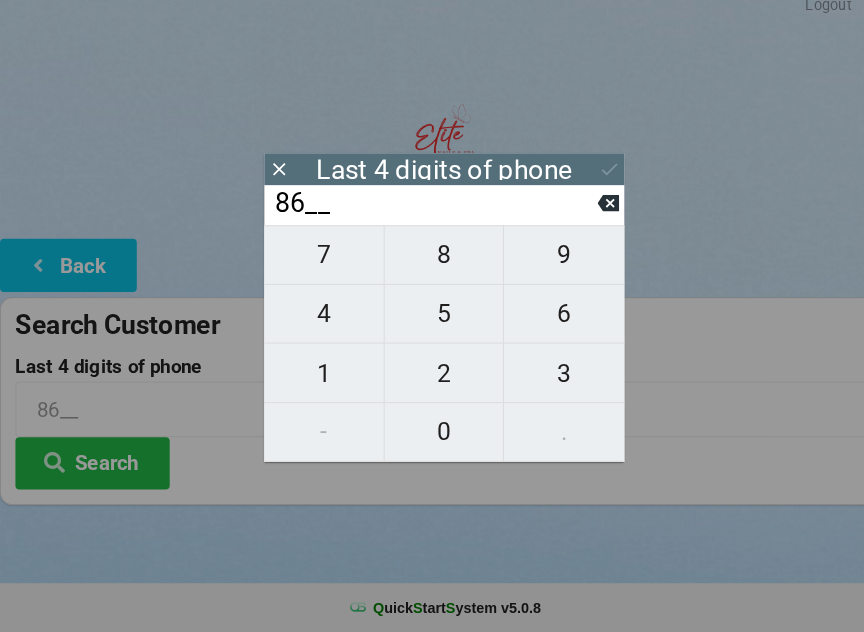 click on "3" at bounding box center [548, 380] 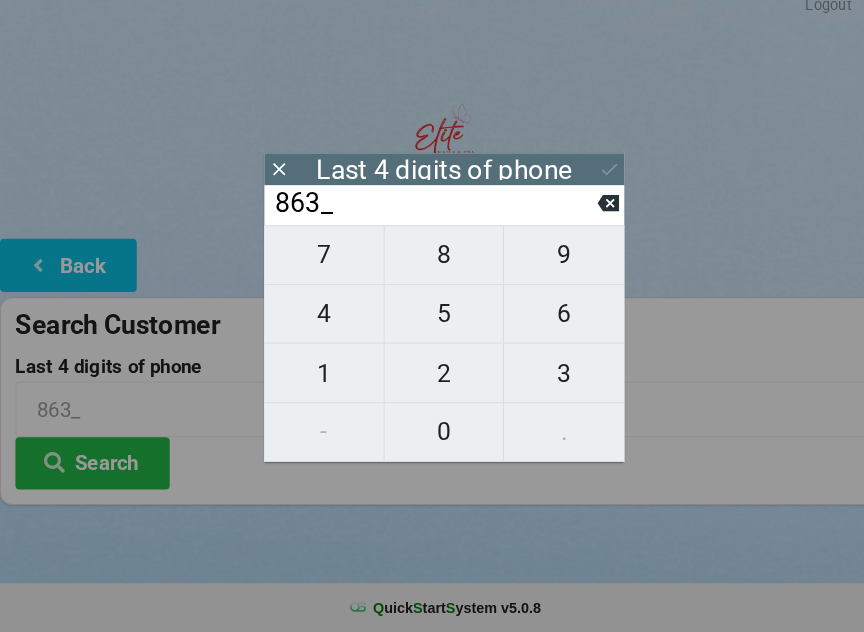 click on "3" at bounding box center (548, 380) 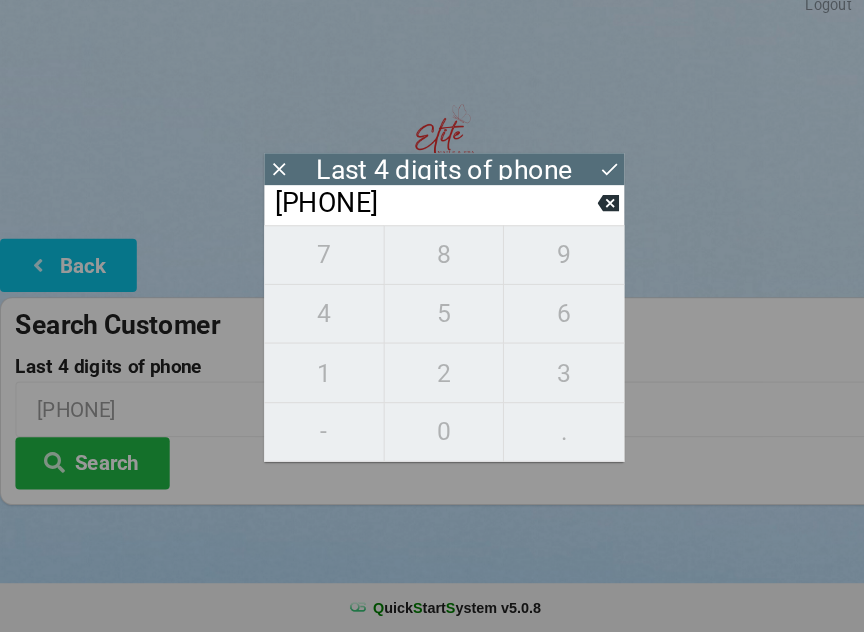 click on "7 8 9 4 5 6 1 2 3 - 0 ." at bounding box center (432, 351) 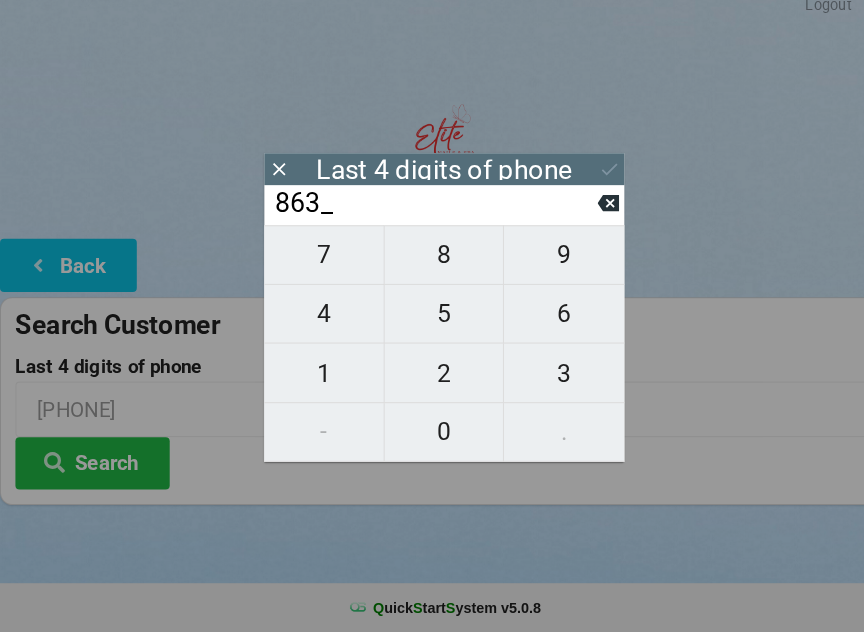 click 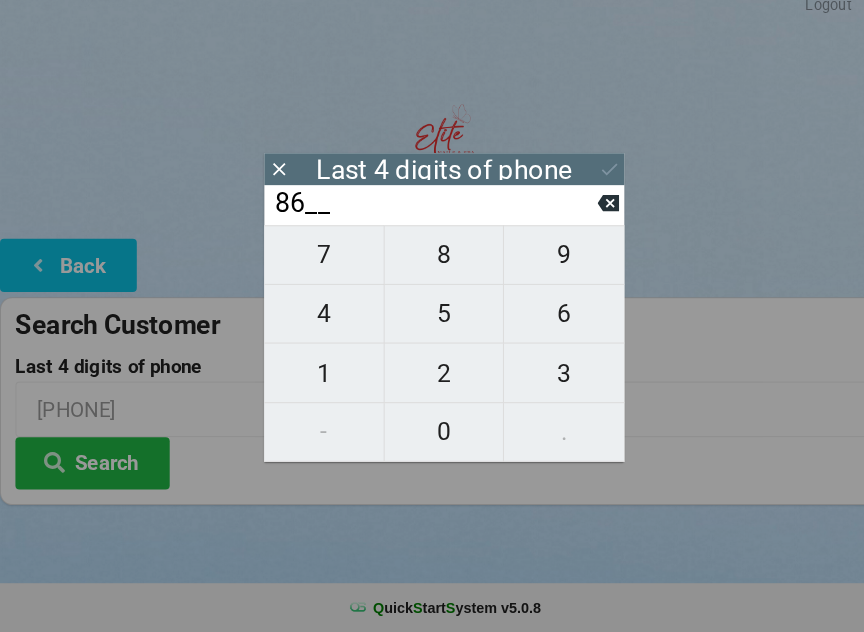 click at bounding box center (591, 214) 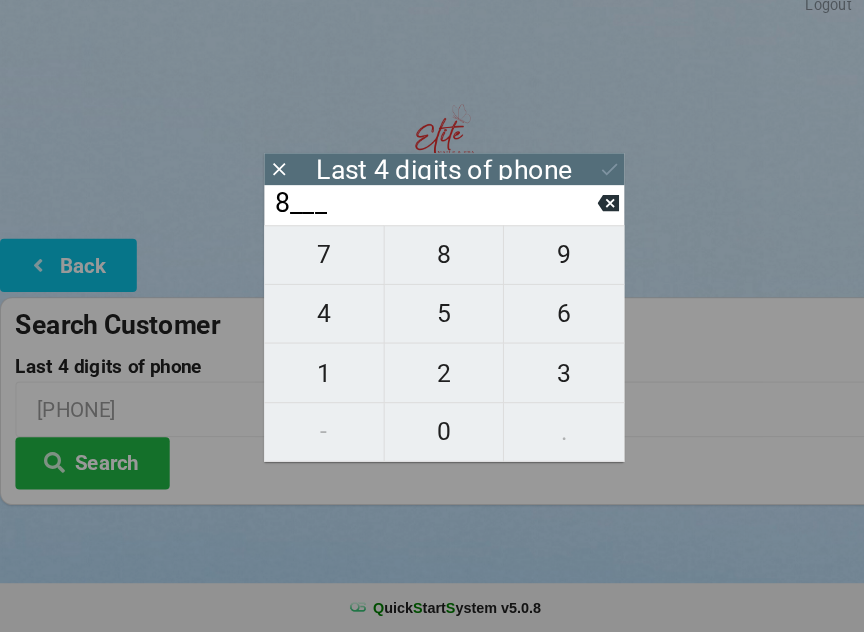 click at bounding box center (591, 214) 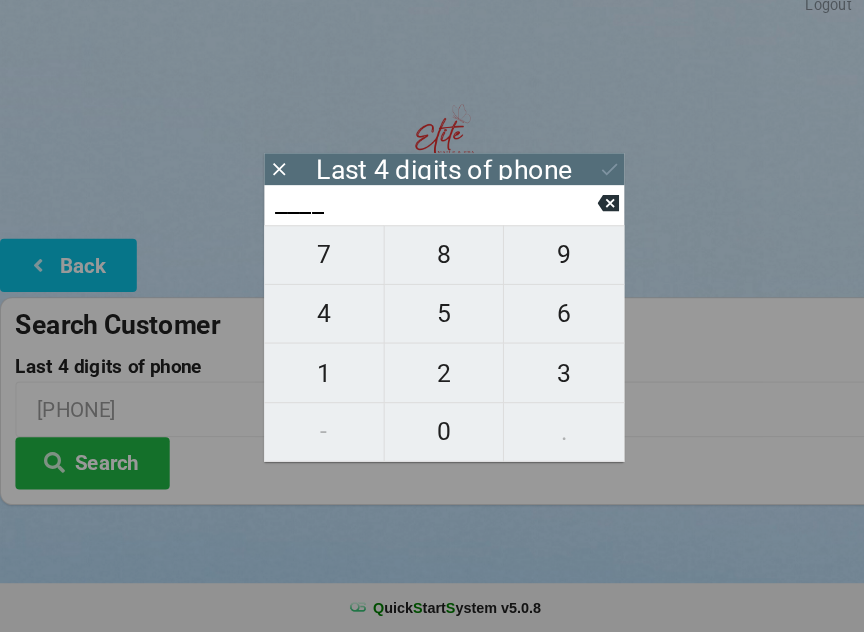 click on "6" at bounding box center (548, 322) 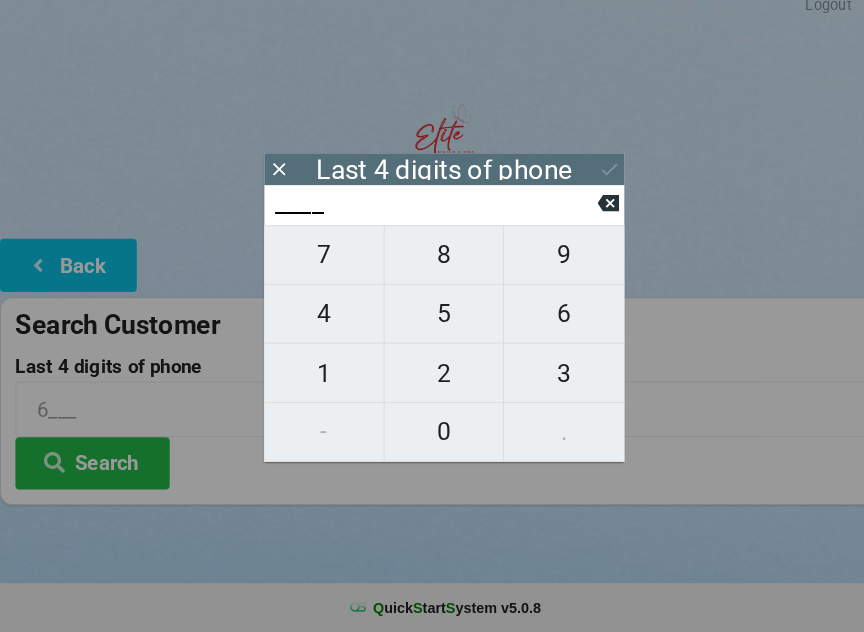 type on "6___" 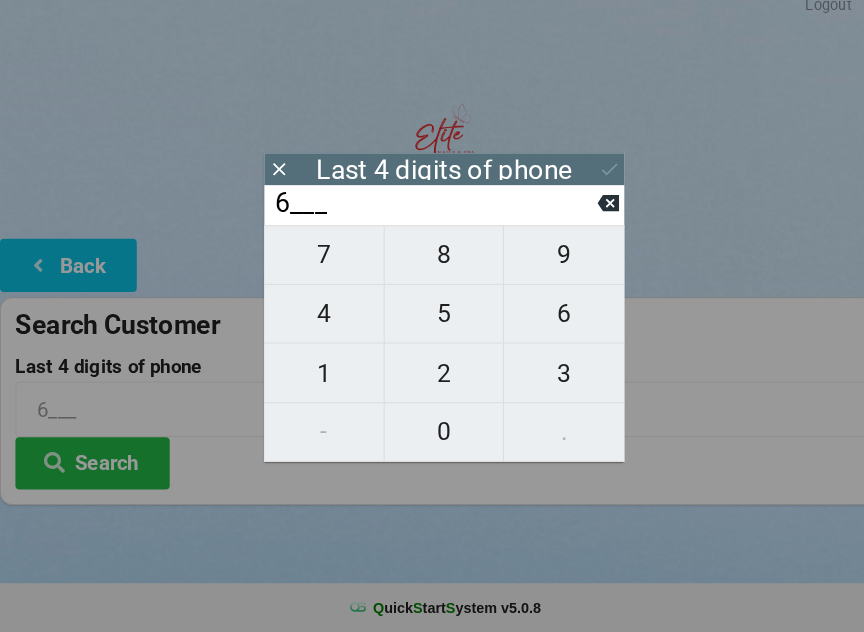 click on "1" at bounding box center [315, 380] 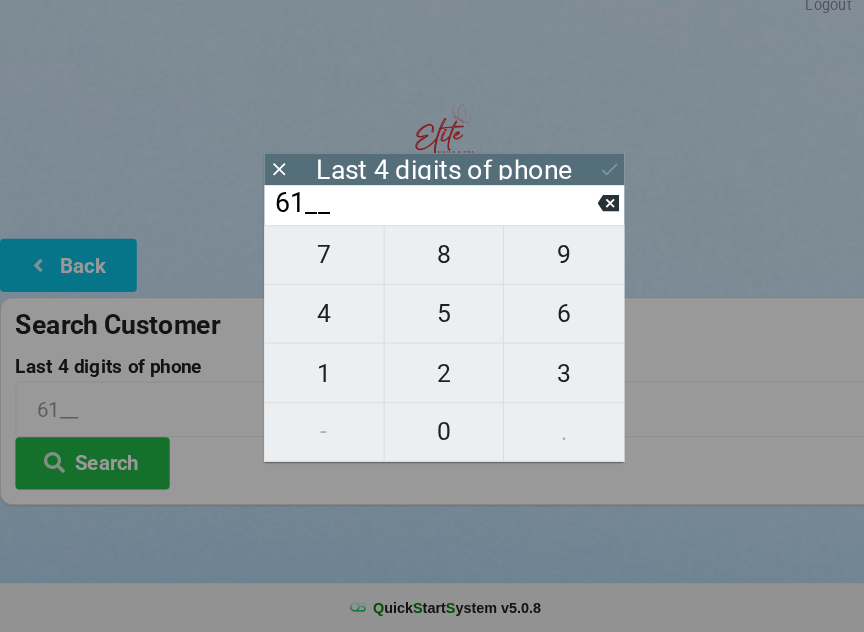 click on "8" at bounding box center [432, 265] 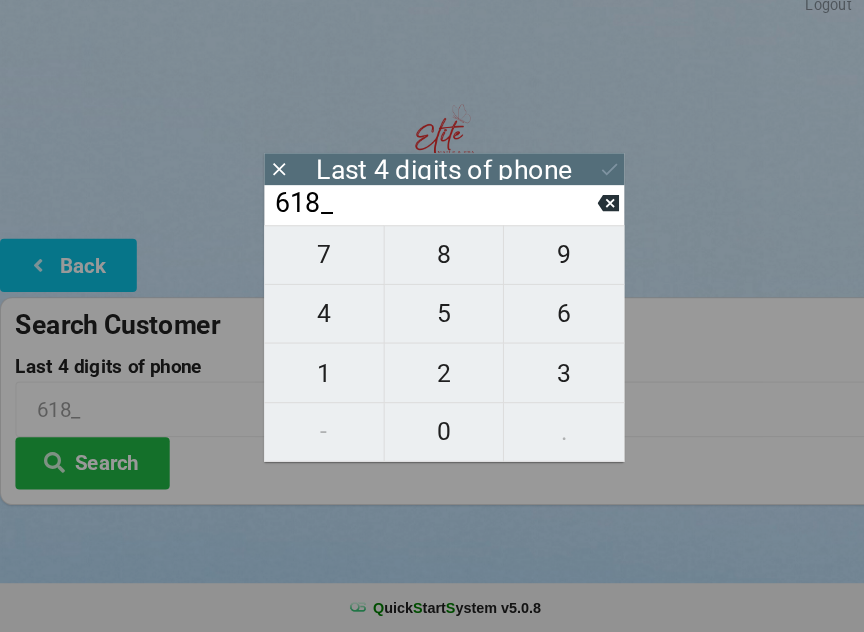 click on "7" at bounding box center [315, 265] 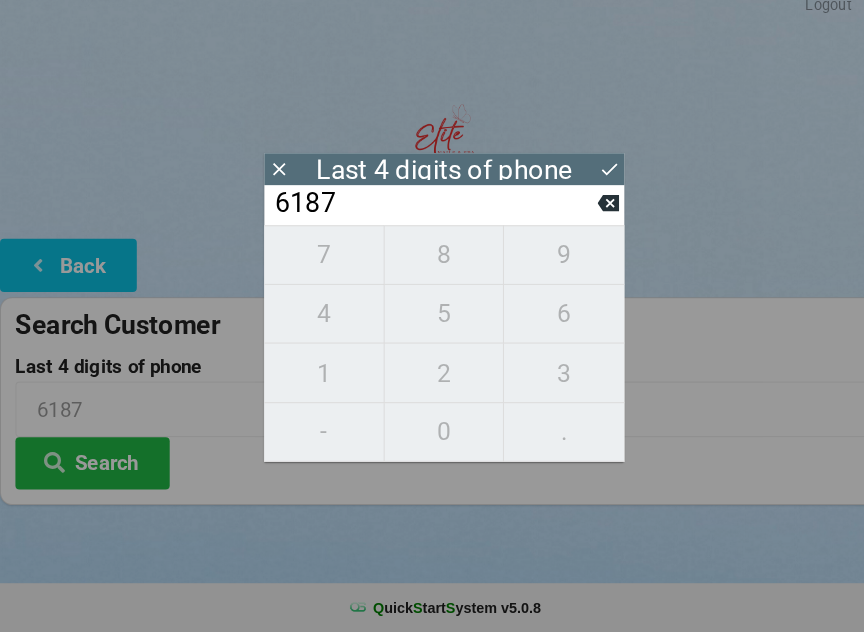click on "Search" at bounding box center [90, 467] 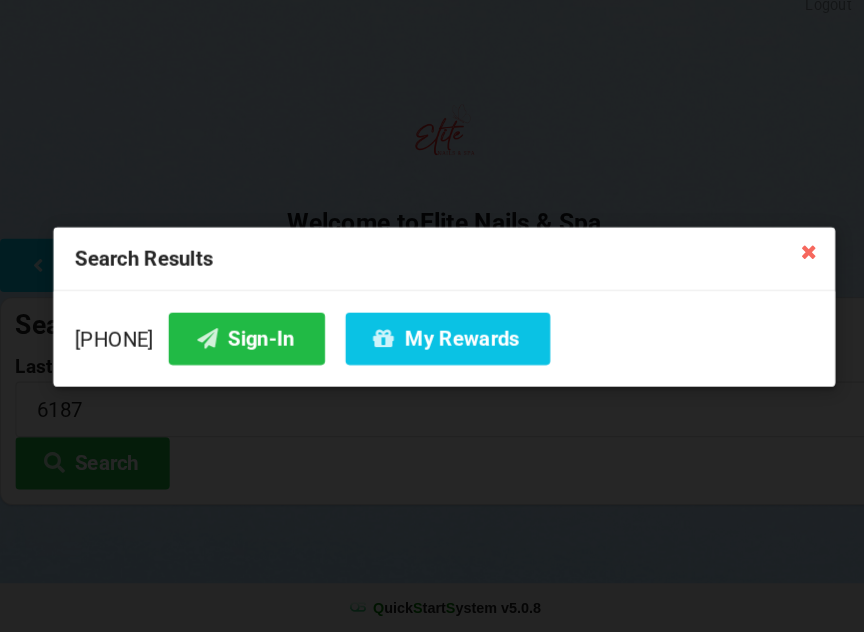 click on "Sign-In" at bounding box center (240, 346) 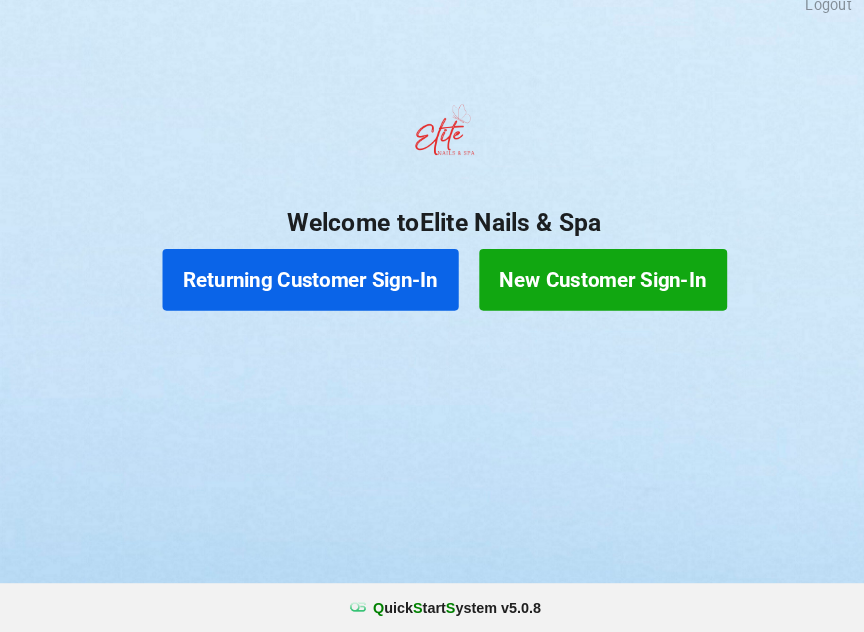click on "Returning Customer Sign-In" at bounding box center (302, 289) 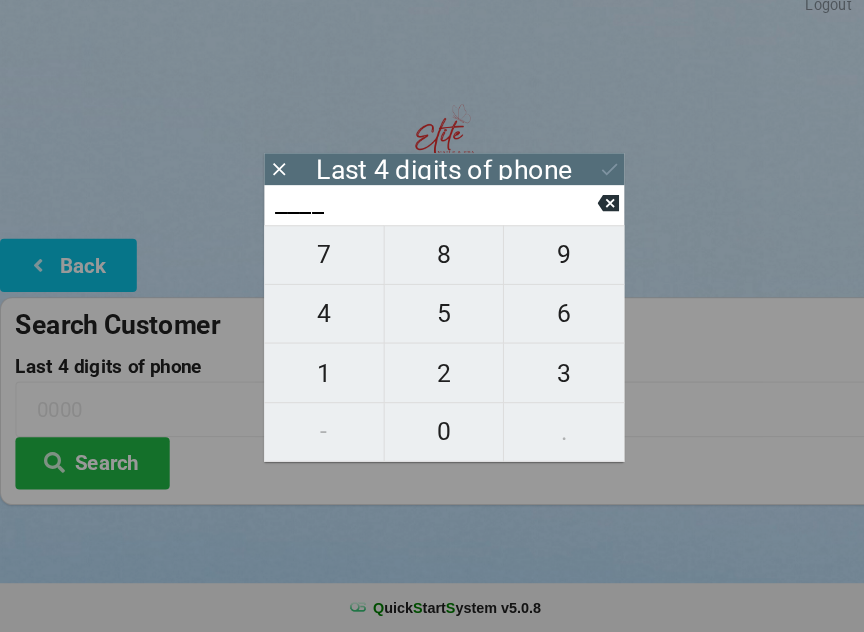 click on "5" at bounding box center [432, 322] 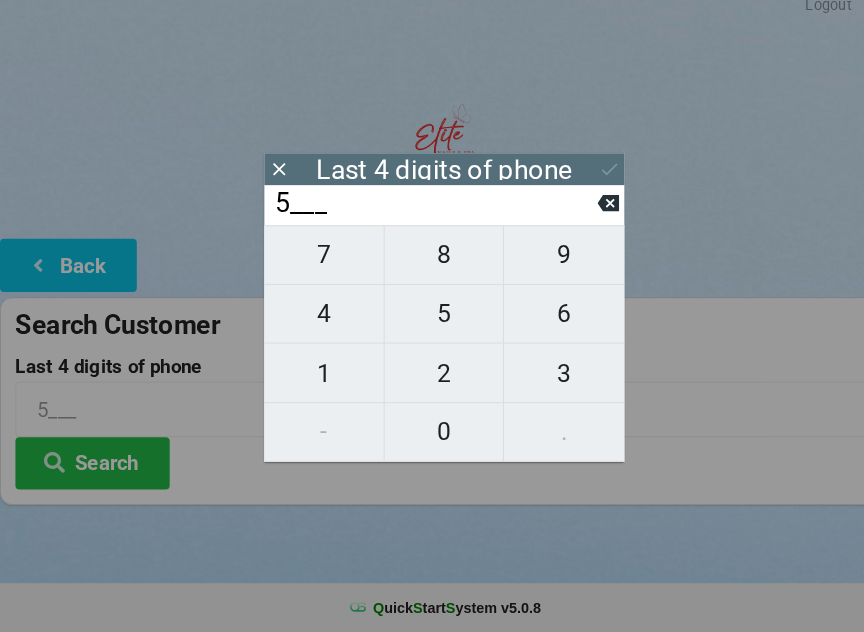 click on "8" at bounding box center [432, 265] 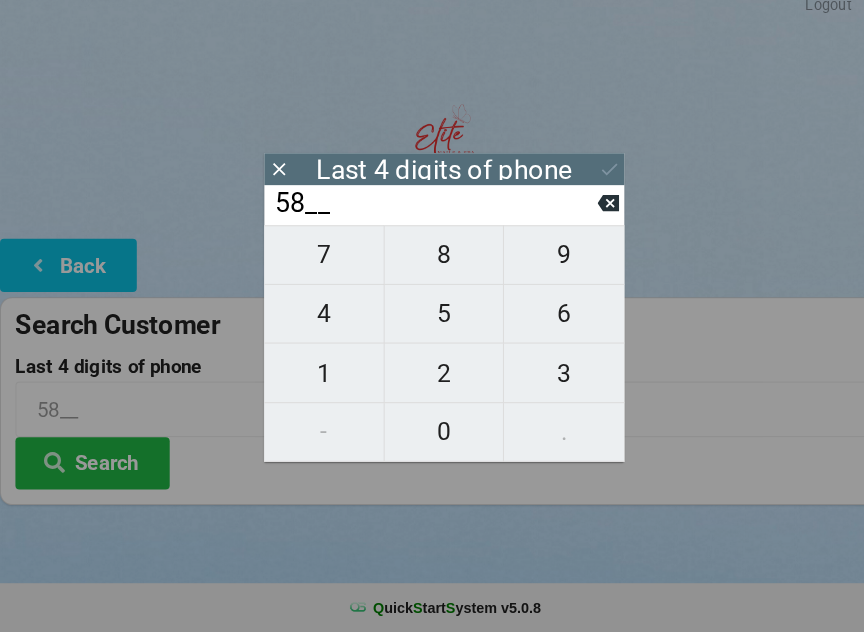 click on "2" at bounding box center (432, 380) 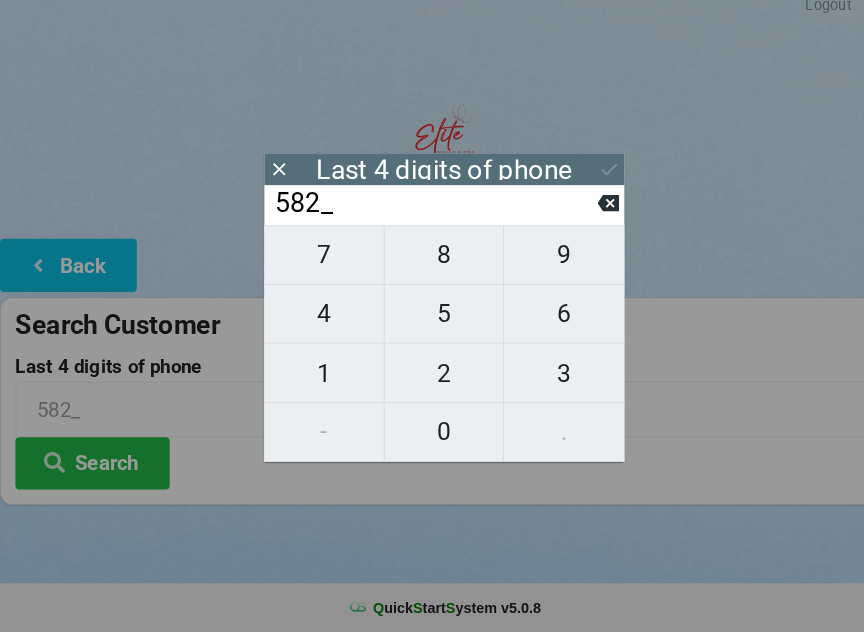 click on "5" at bounding box center (432, 322) 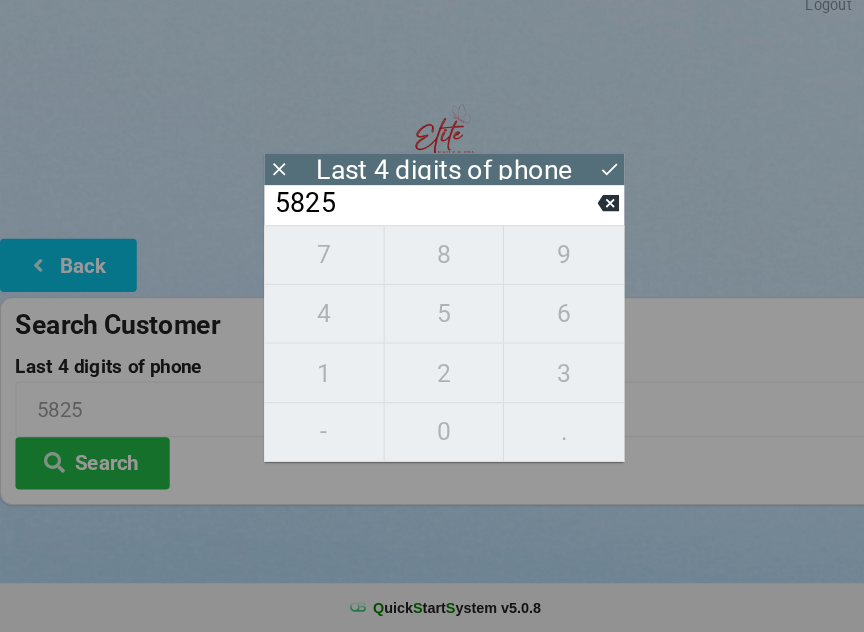 click on "Search" at bounding box center [90, 467] 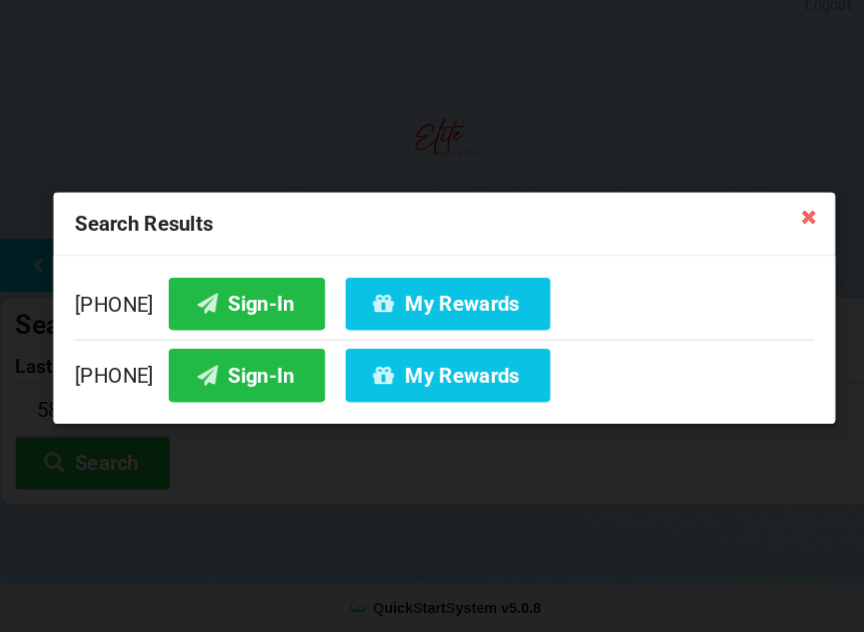 click on "Sign-In" at bounding box center [240, 311] 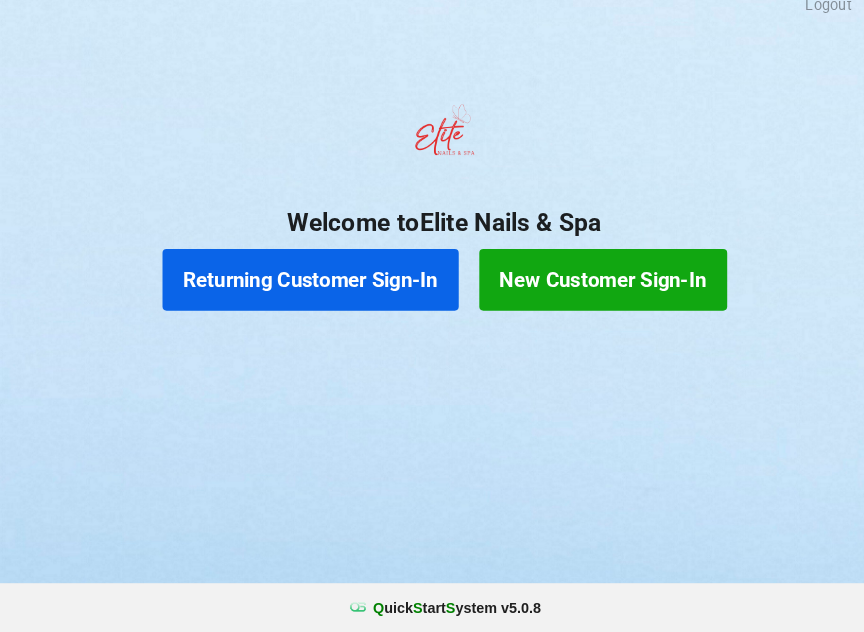 click on "New Customer Sign-In" at bounding box center [586, 289] 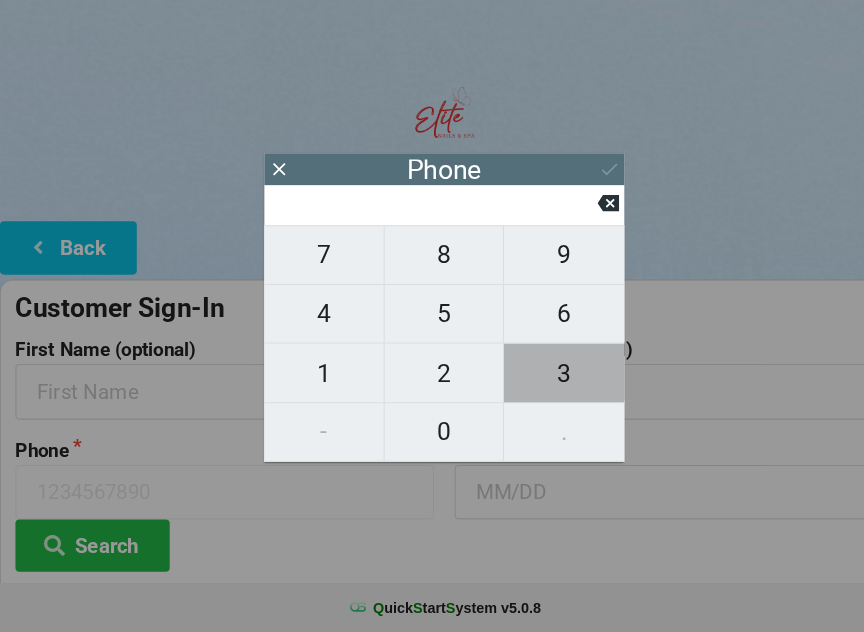 click on "3" at bounding box center (548, 380) 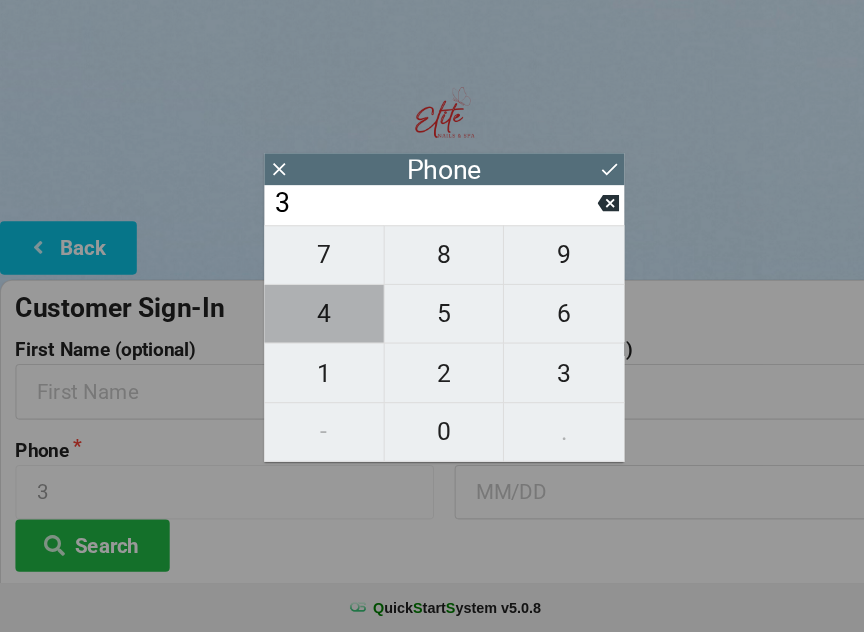 click on "4" at bounding box center [315, 322] 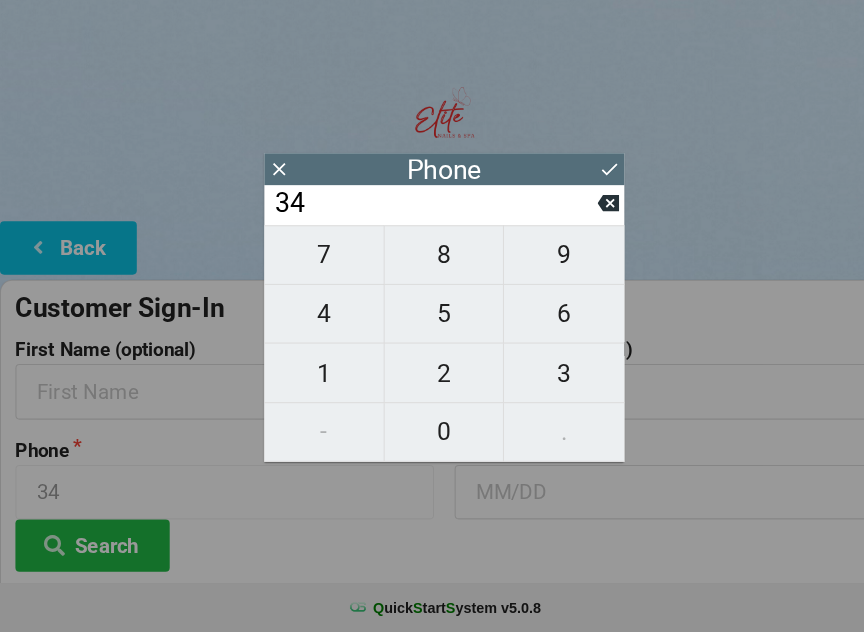 click on "7" at bounding box center (315, 265) 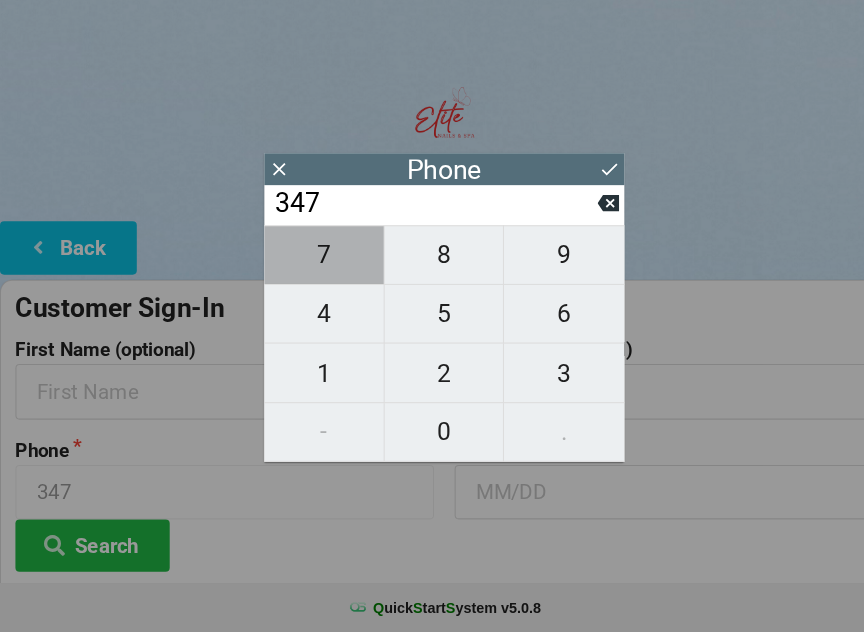 click on "7" at bounding box center [315, 265] 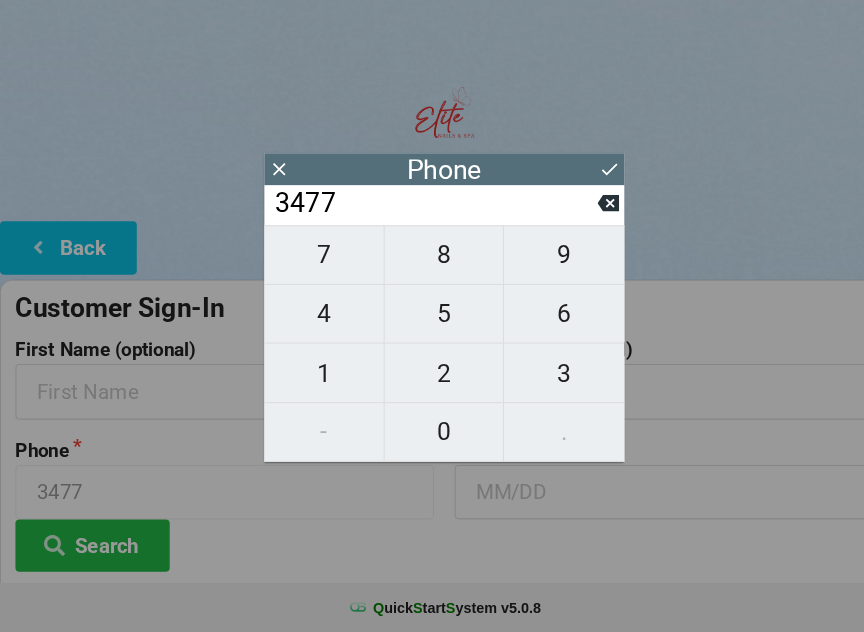 click on "3" at bounding box center (548, 380) 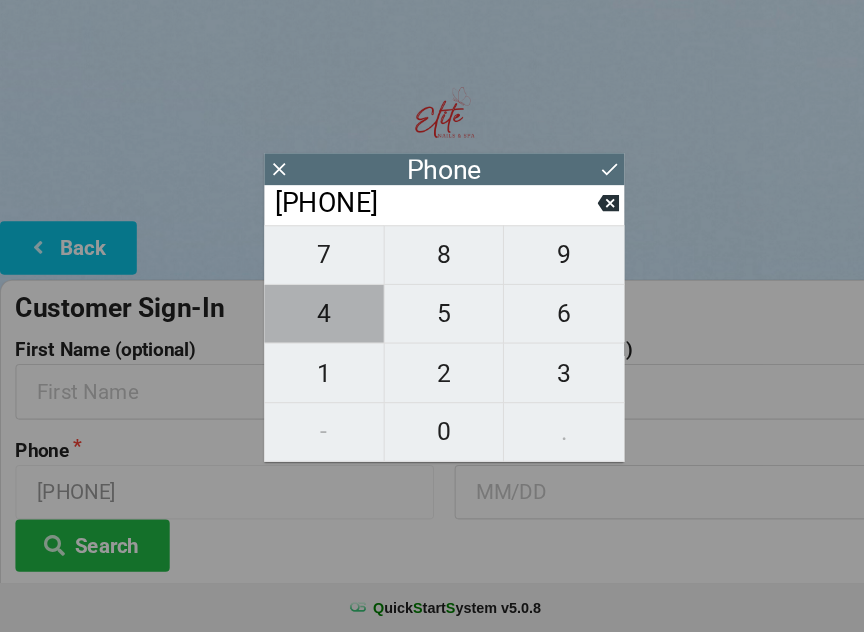 click on "4" at bounding box center (315, 322) 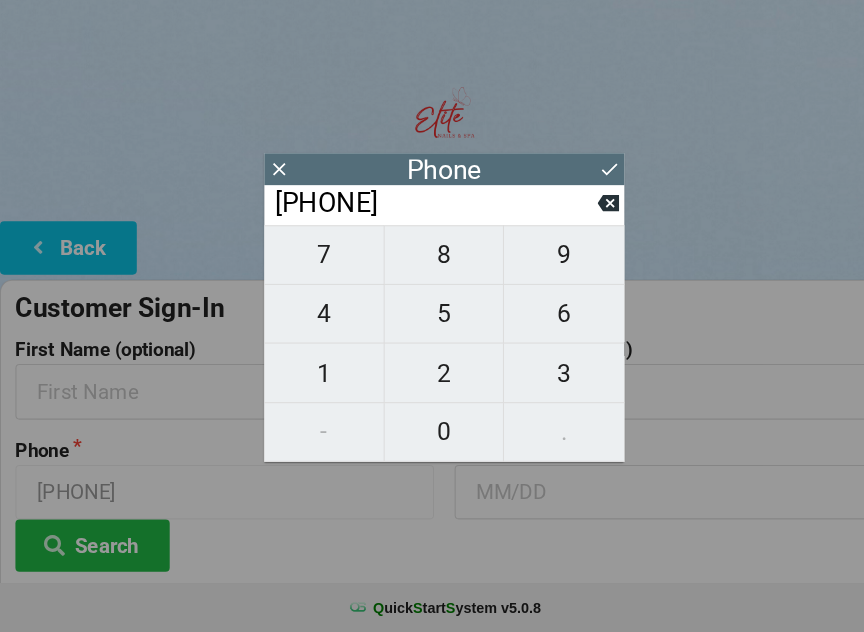 click on "9" at bounding box center (548, 265) 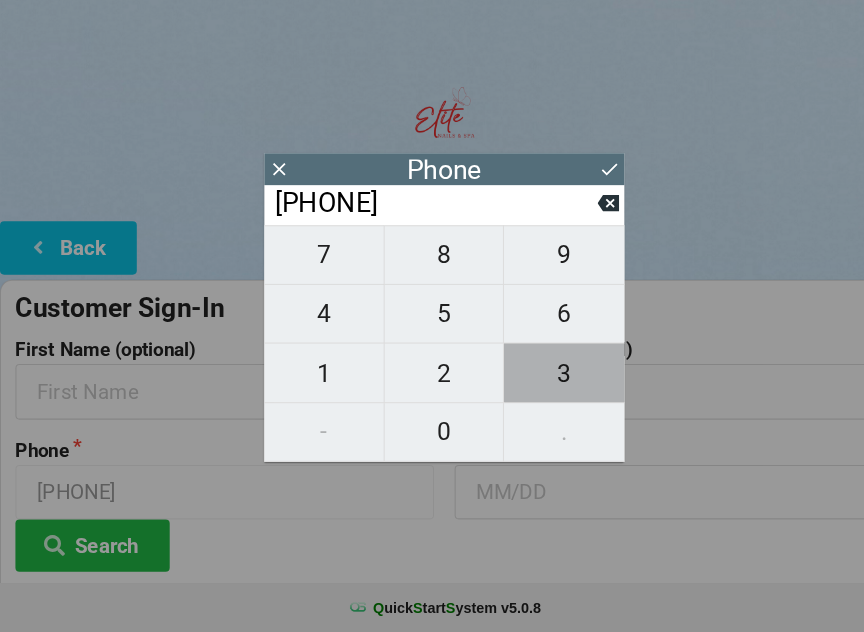 click on "3" at bounding box center (548, 380) 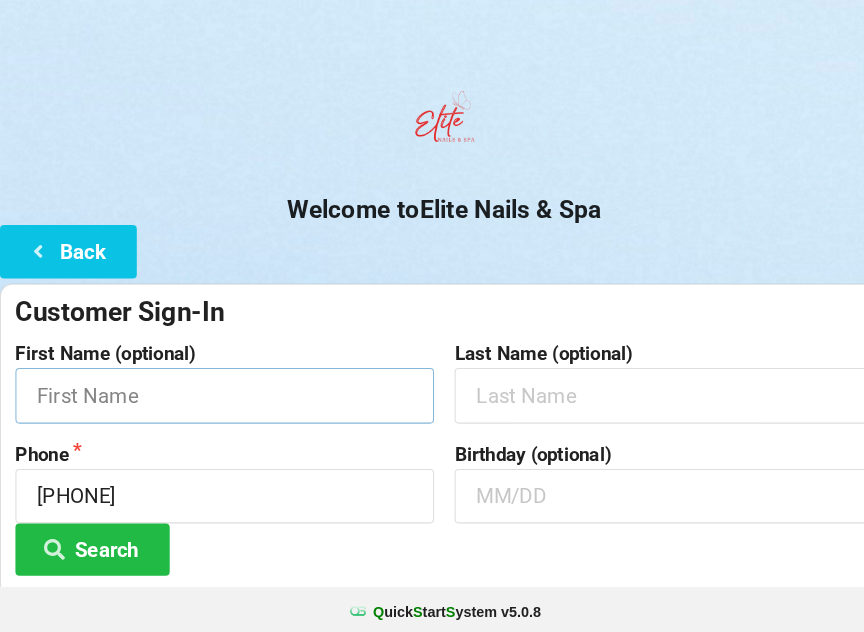 click at bounding box center (218, 397) 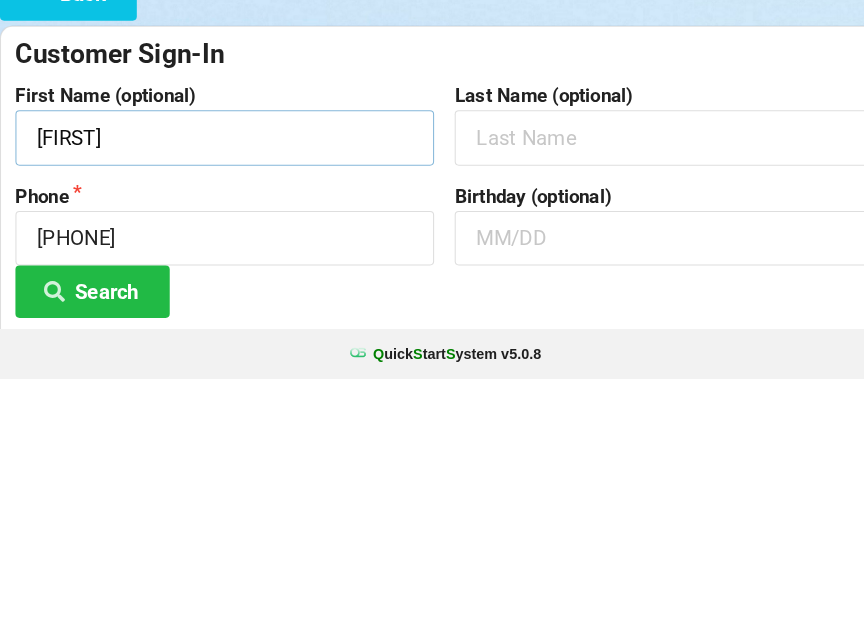type on "[FIRST]" 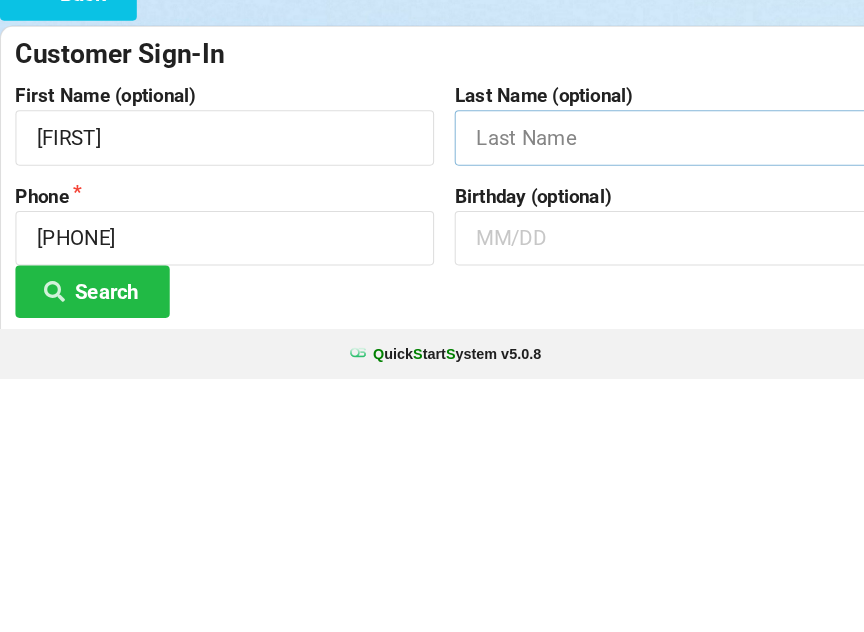 click at bounding box center (645, 397) 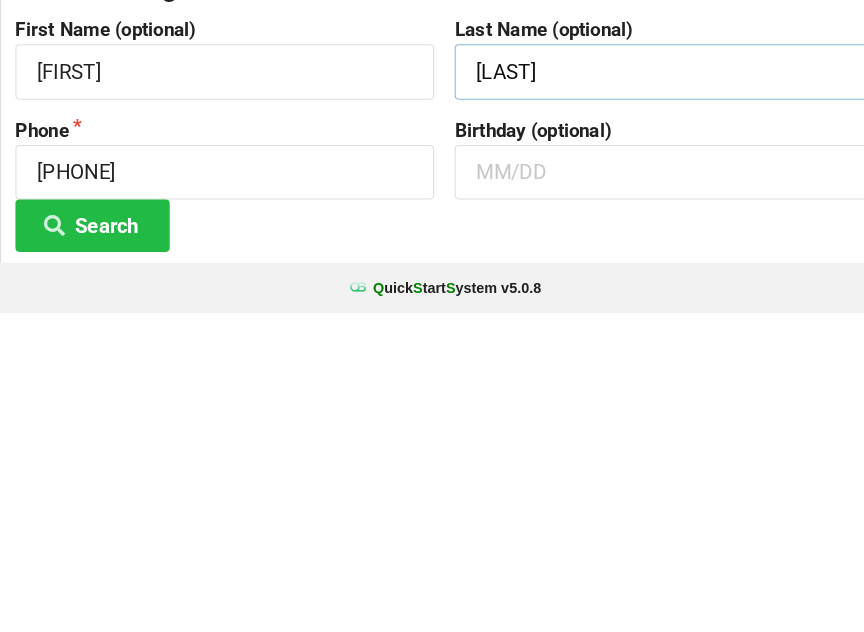 type on "[LAST]" 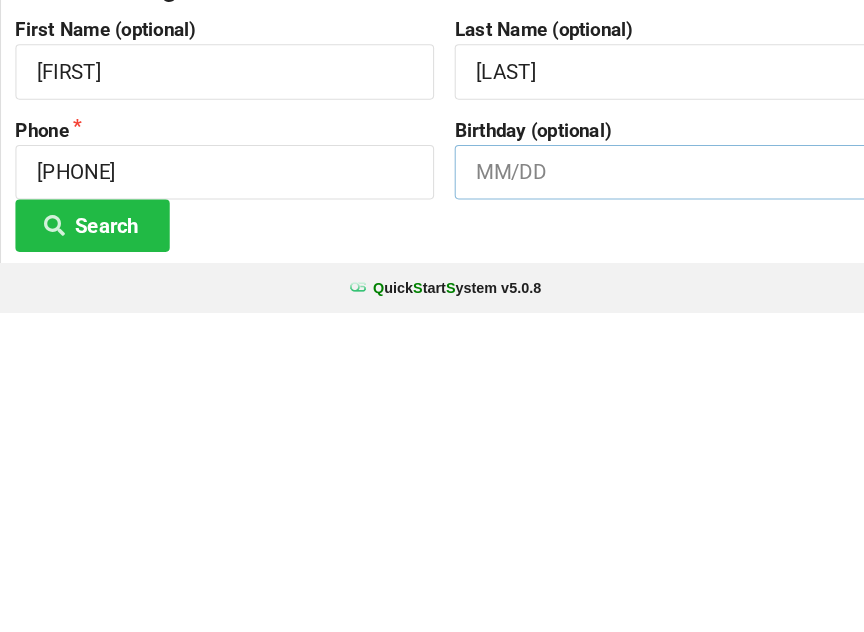 click at bounding box center [645, 495] 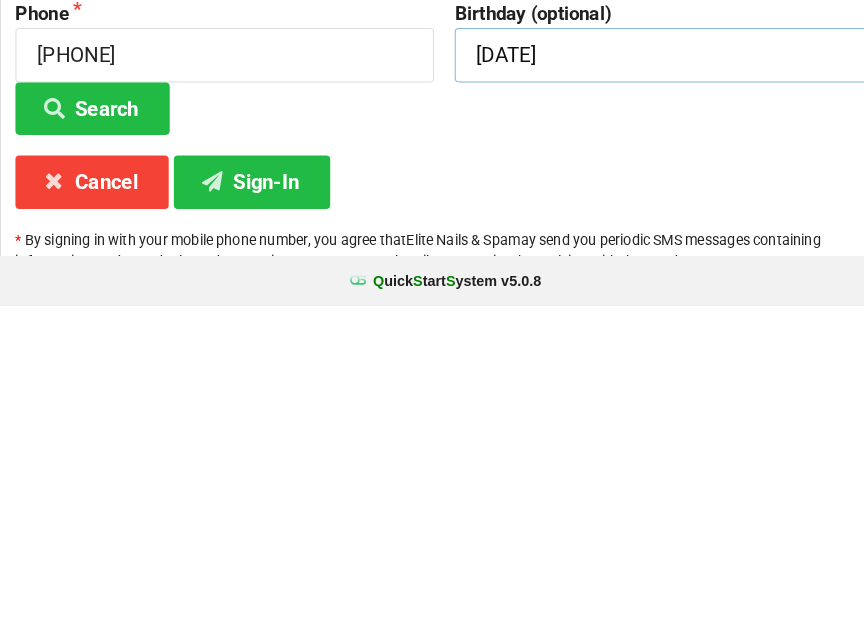 scroll, scrollTop: 125, scrollLeft: 0, axis: vertical 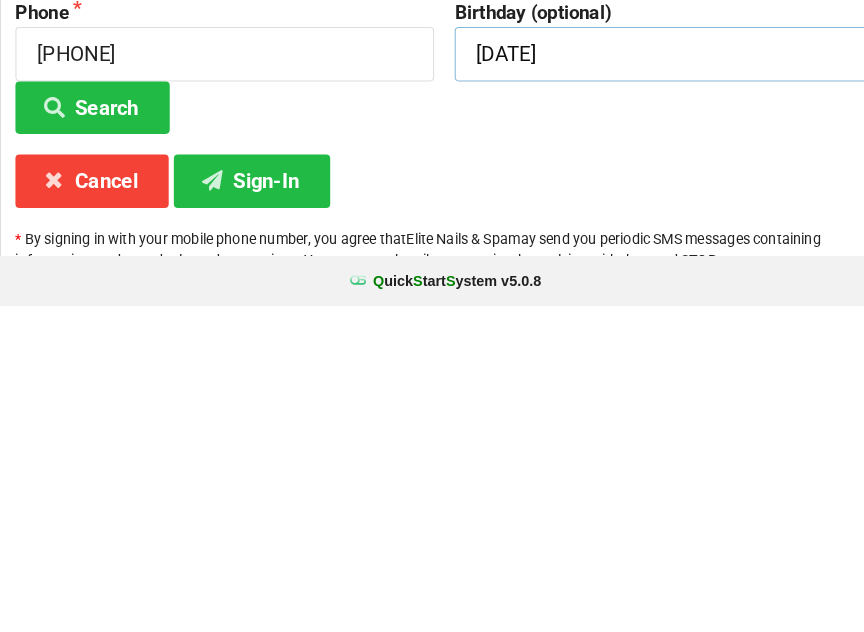 type on "[DATE]" 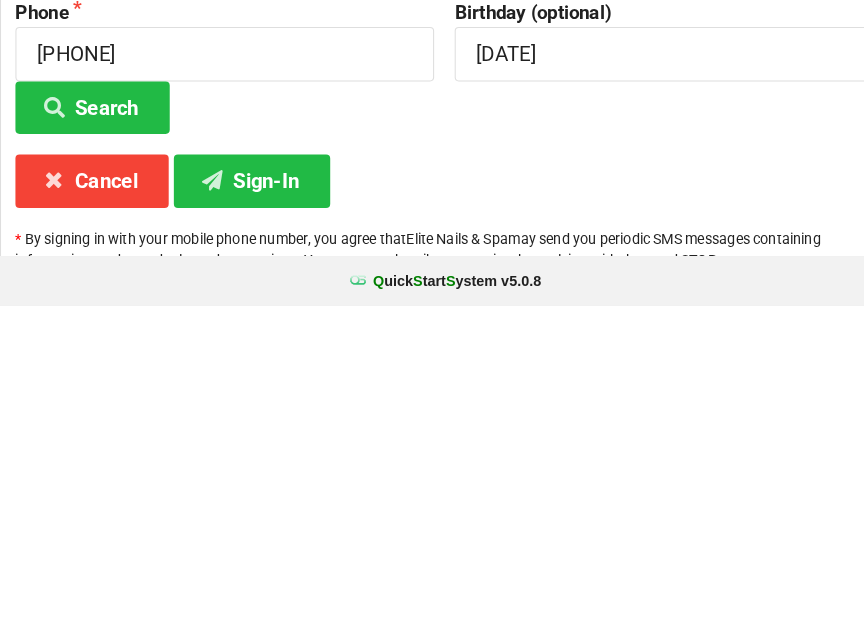 click on "Sign-In" at bounding box center (245, 510) 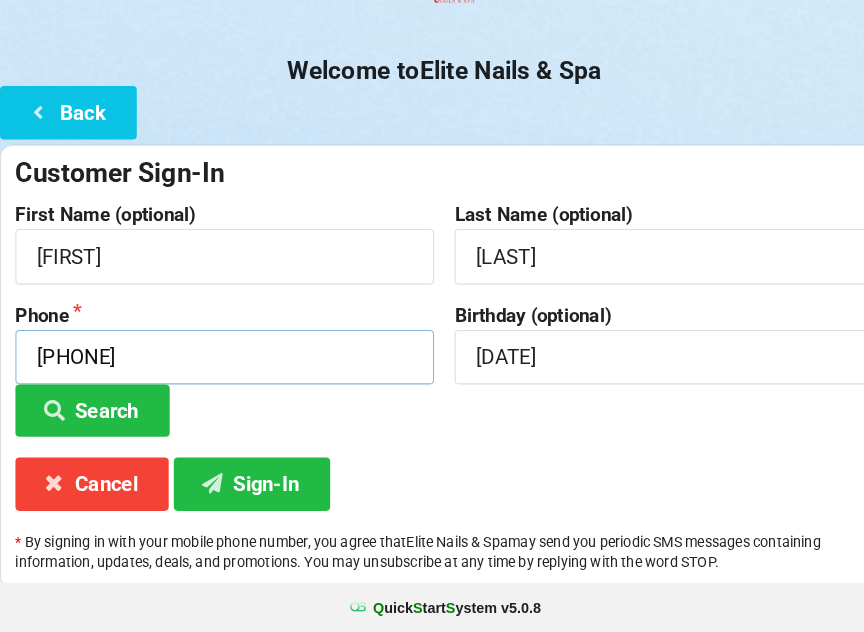 click on "[PHONE]" at bounding box center (218, 364) 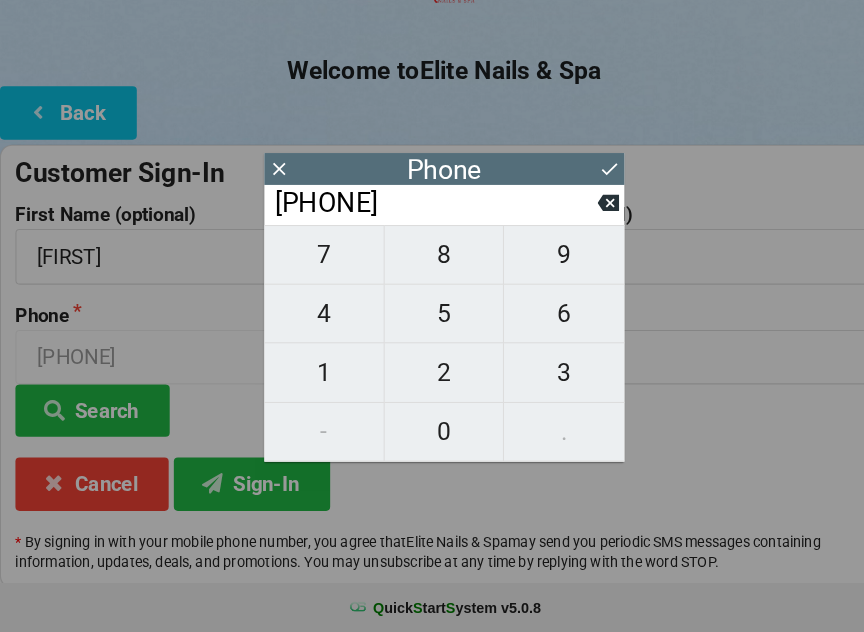click 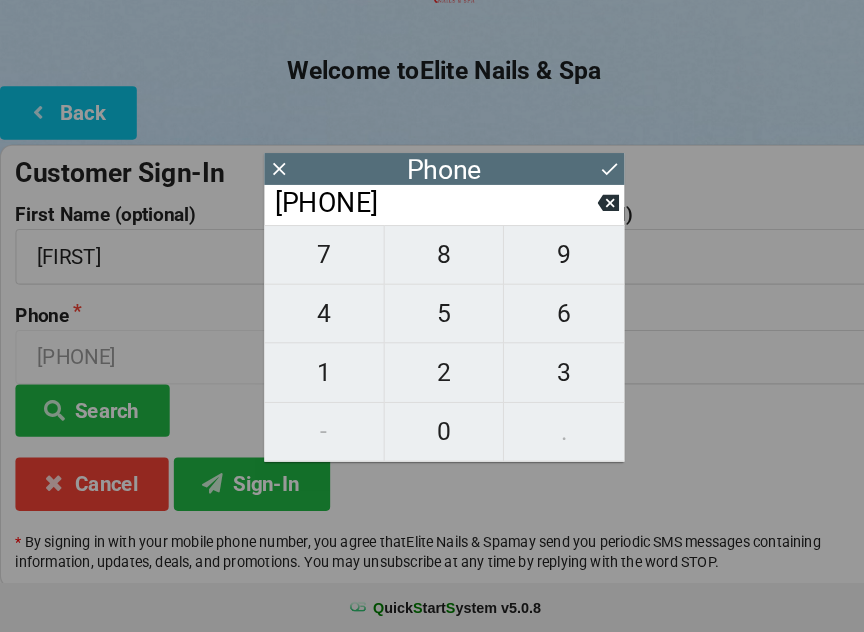 click 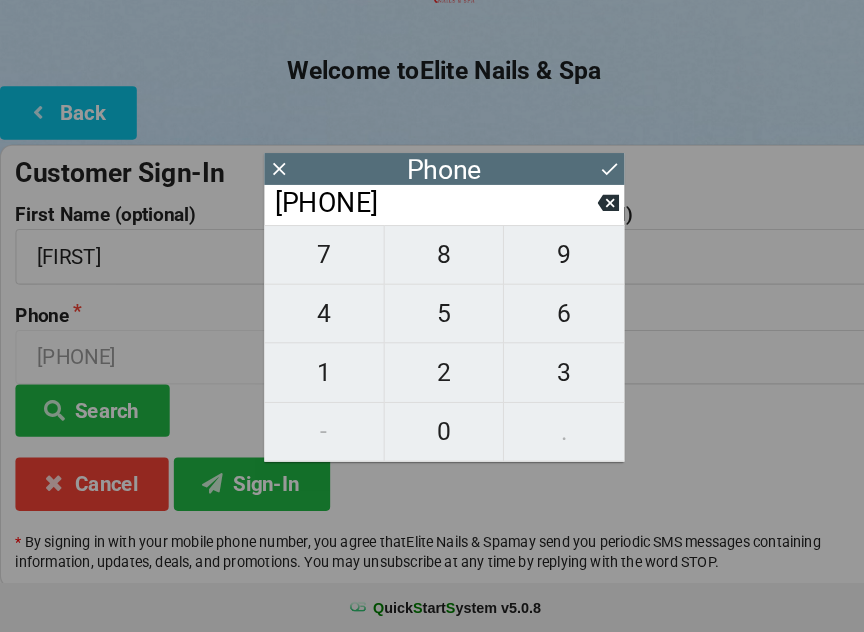 click 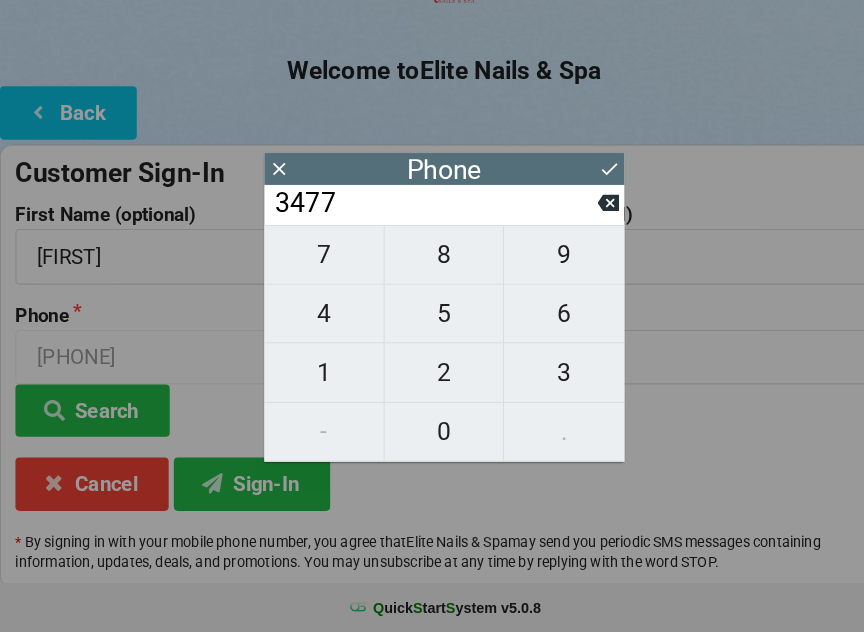 click on "3477" at bounding box center [423, 215] 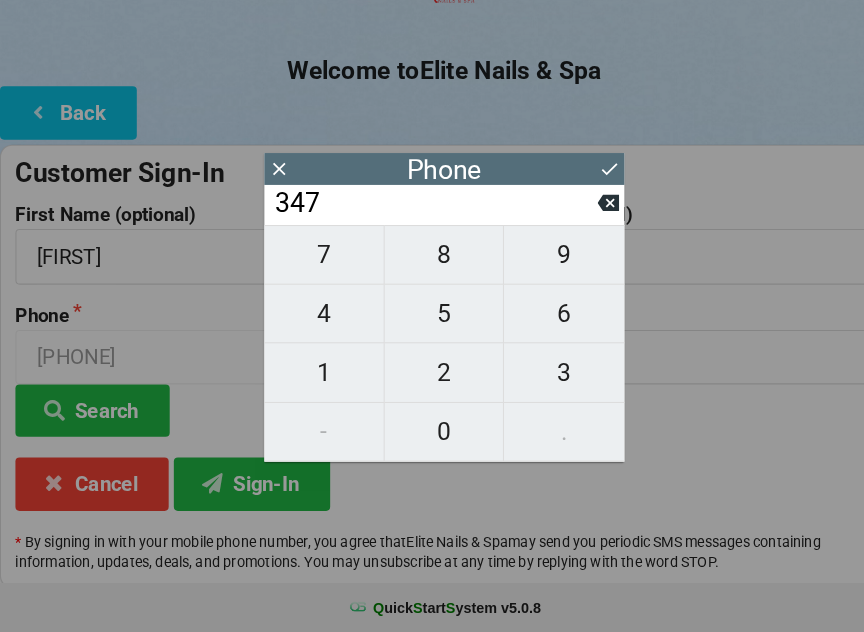 click 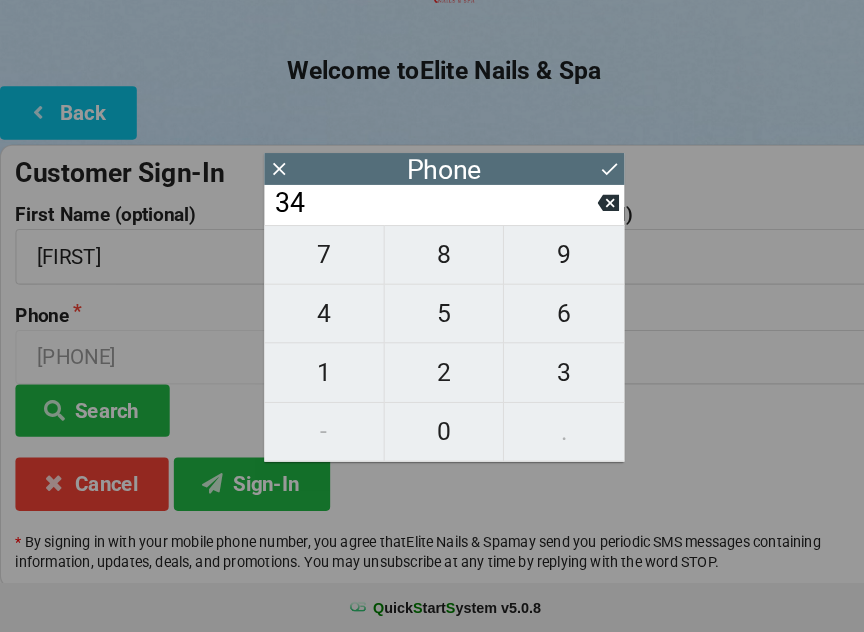 click 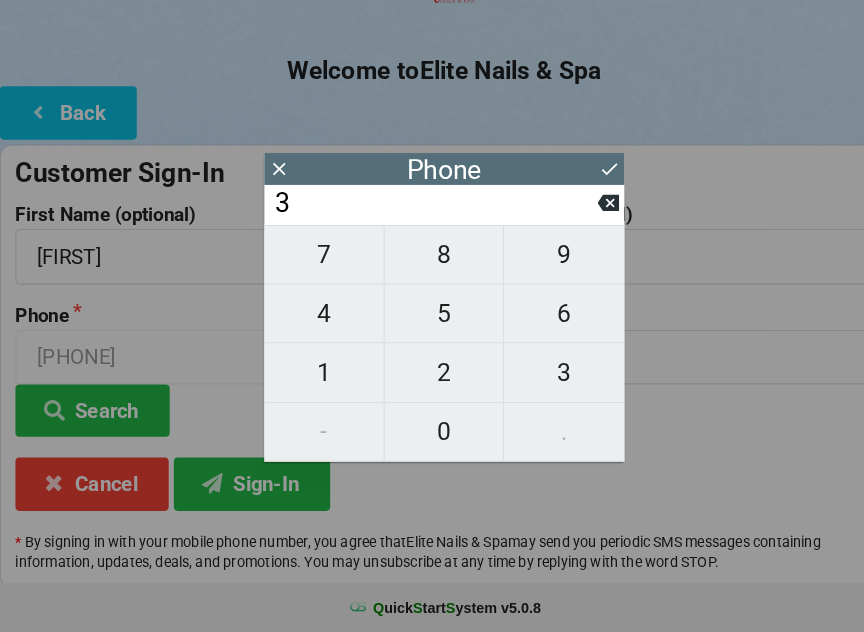 click 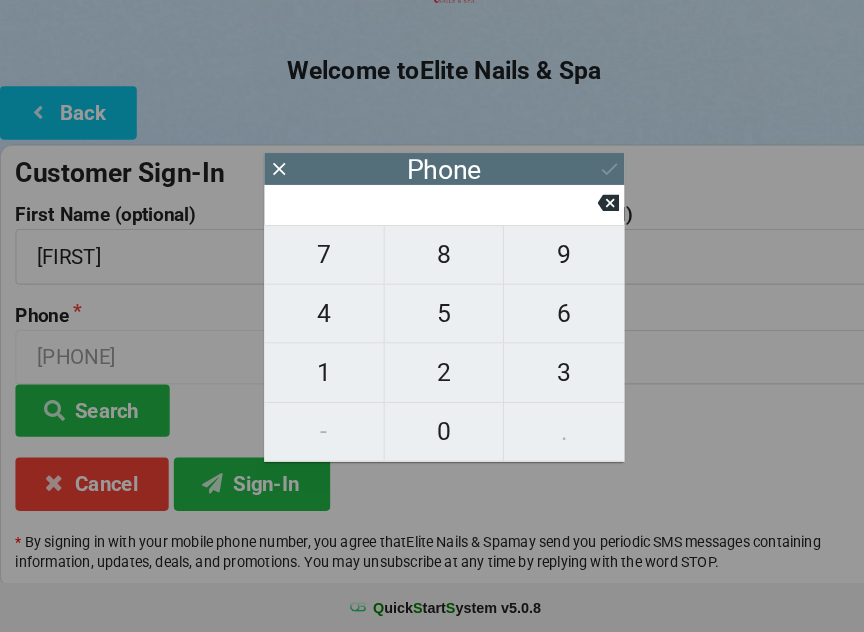 click on "1" at bounding box center (315, 380) 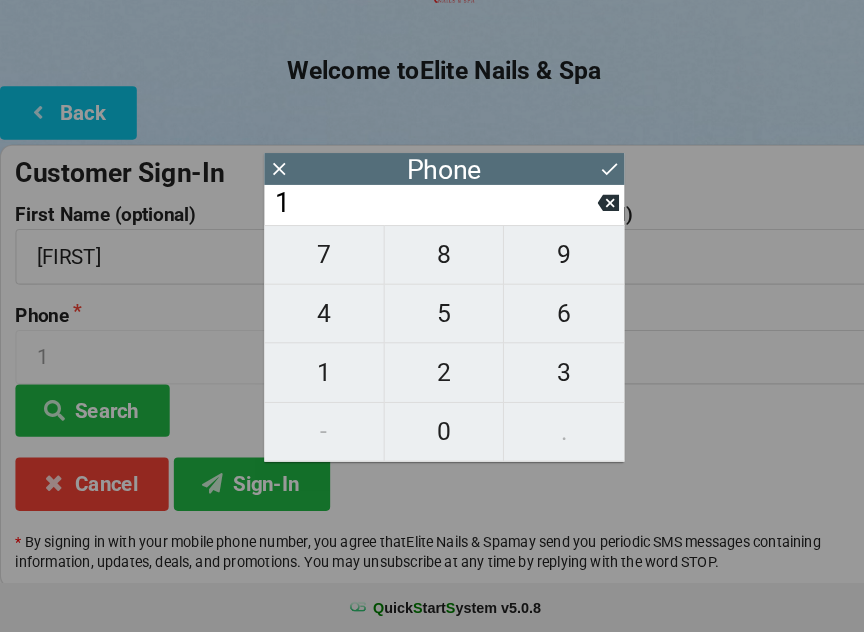 click on "3" at bounding box center [548, 380] 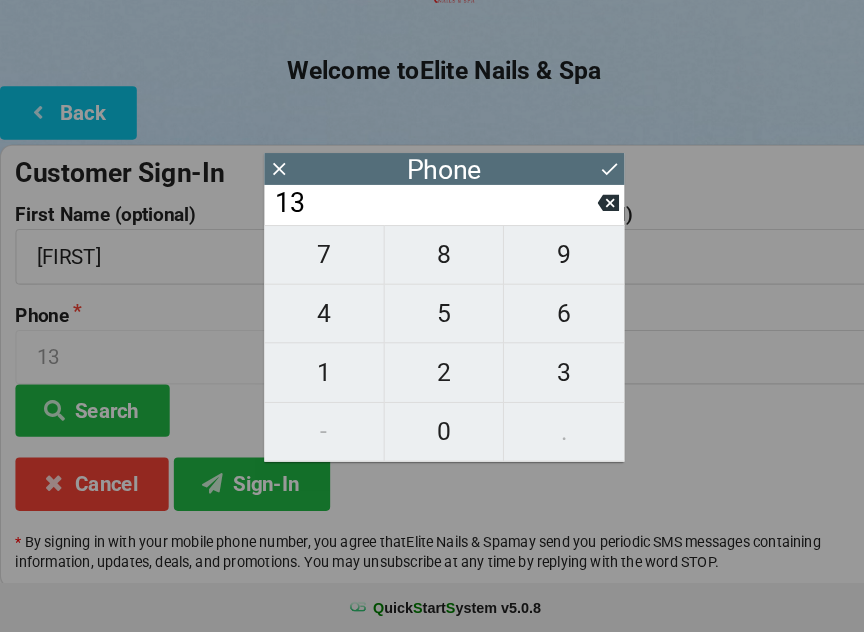 click on "4" at bounding box center [315, 322] 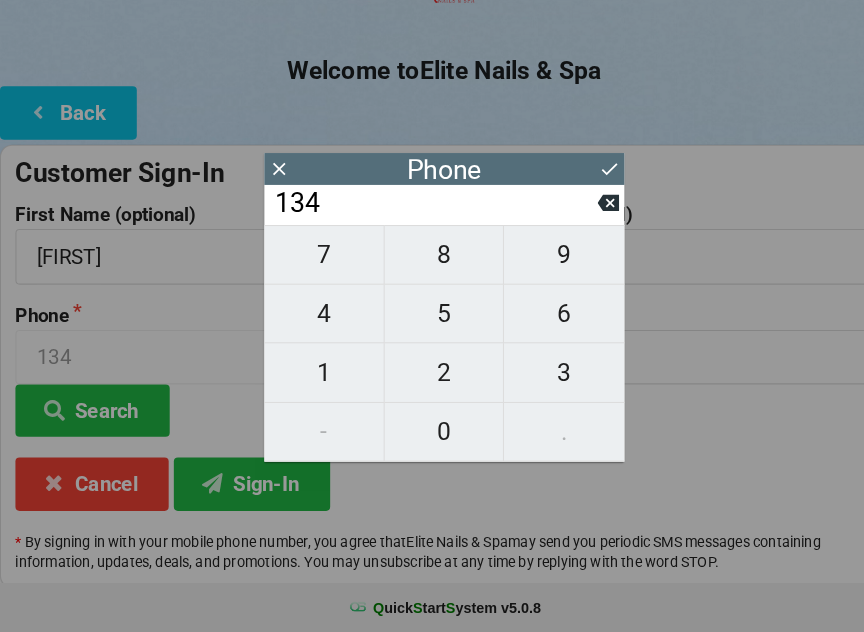 click on "7" at bounding box center [315, 265] 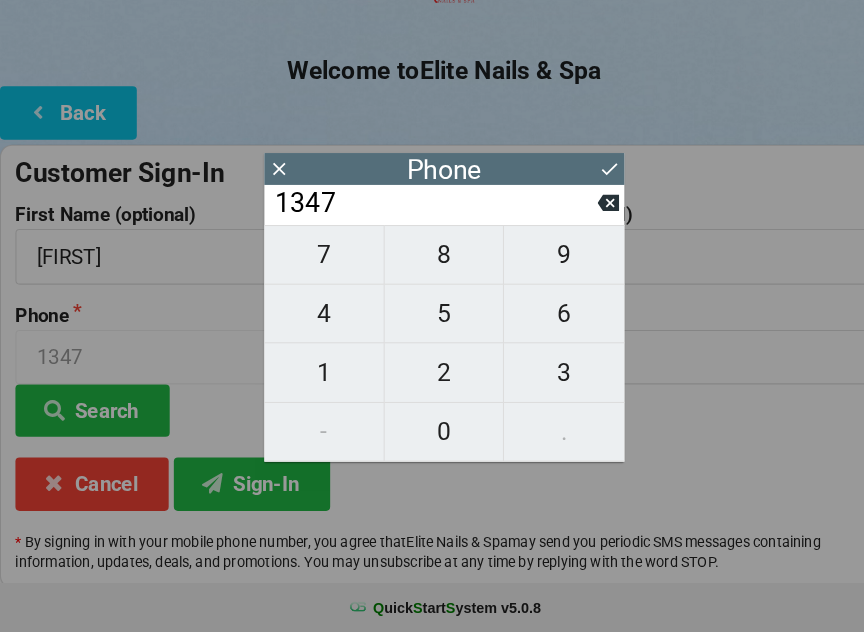 click on "7" at bounding box center (315, 265) 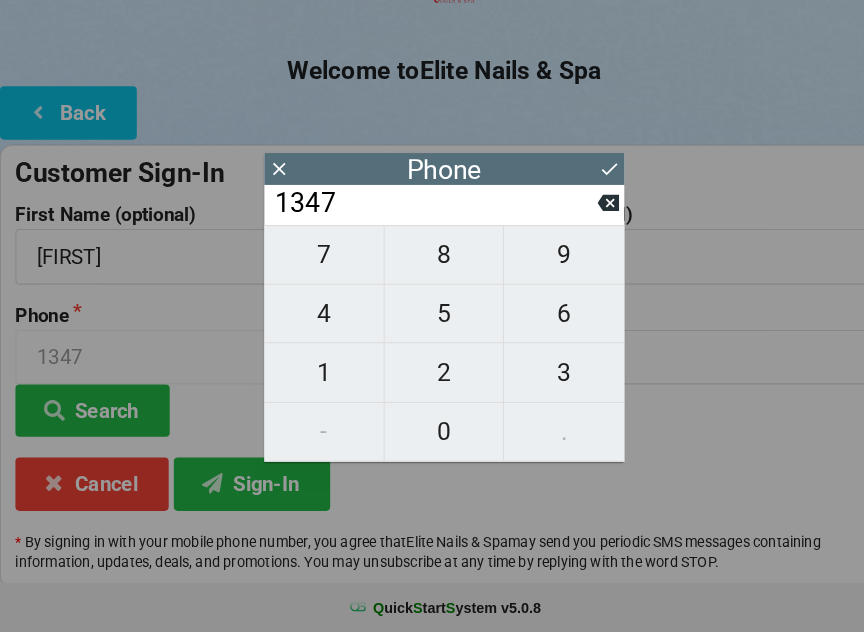 type on "[PHONE]" 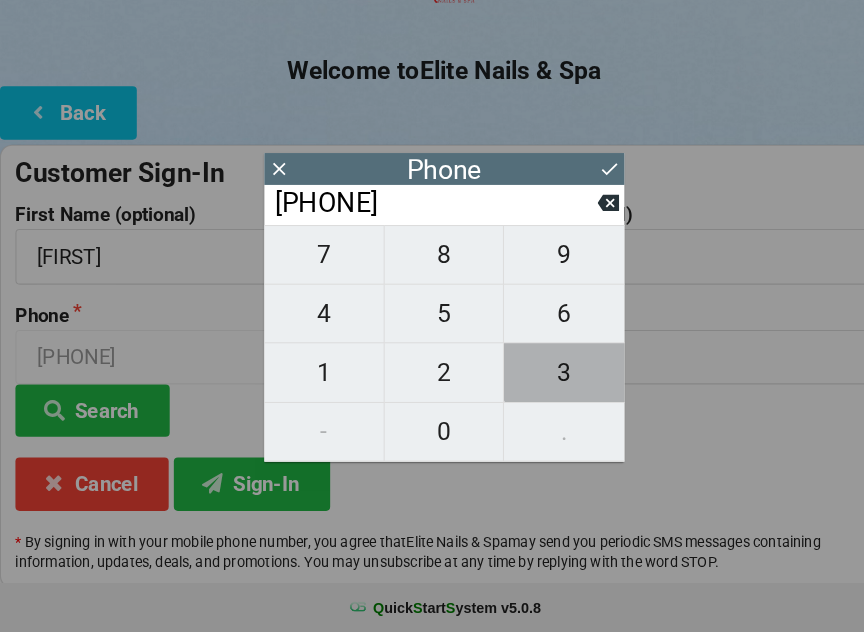 click on "3" at bounding box center (548, 380) 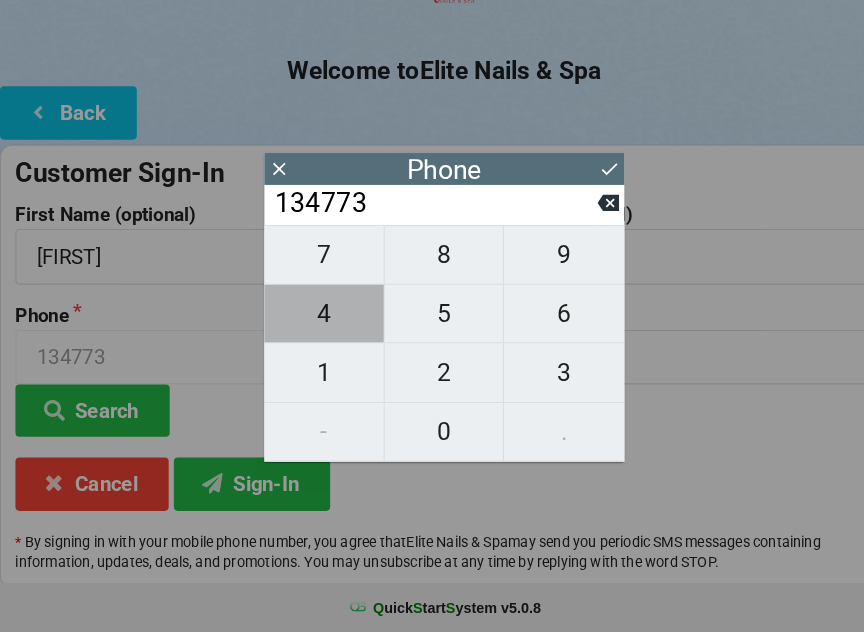 click on "4" at bounding box center (315, 322) 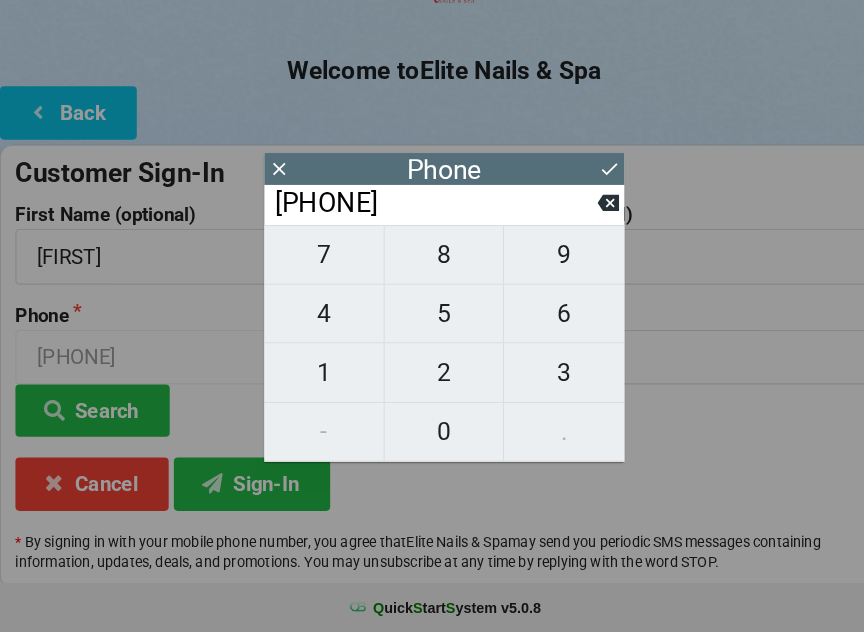 click on "0" at bounding box center (432, 437) 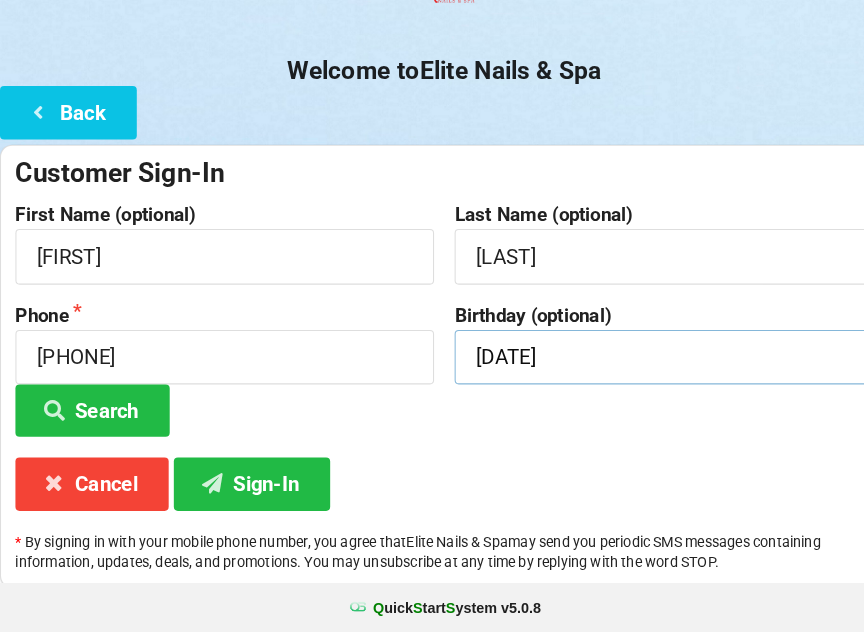 click on "[DATE]" at bounding box center [645, 364] 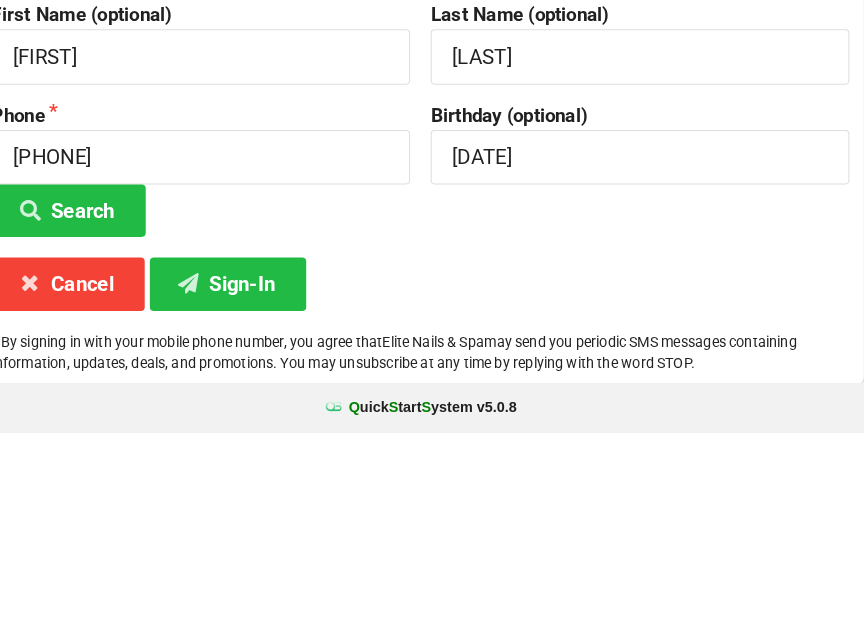 click on "Sign-In" at bounding box center (245, 487) 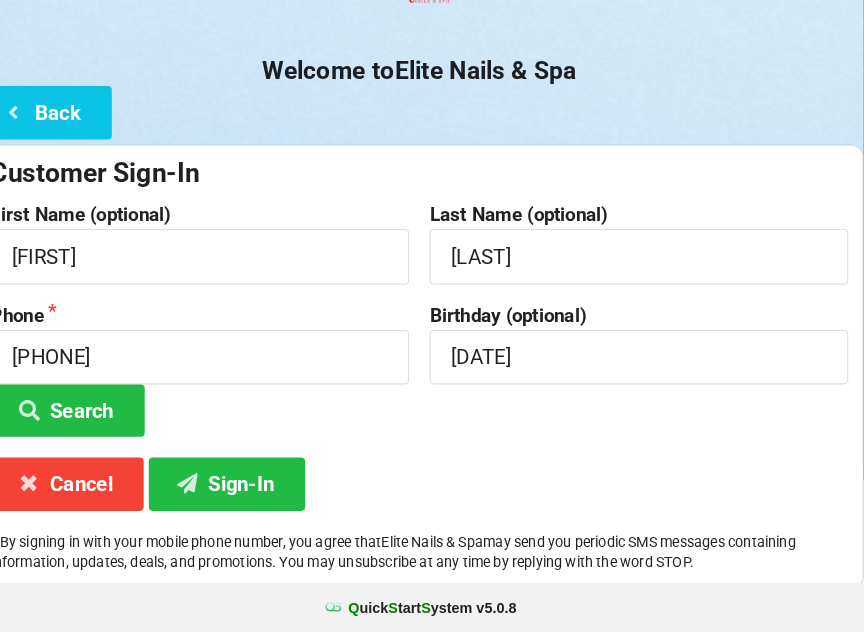 click on "Sign-In" at bounding box center [245, 487] 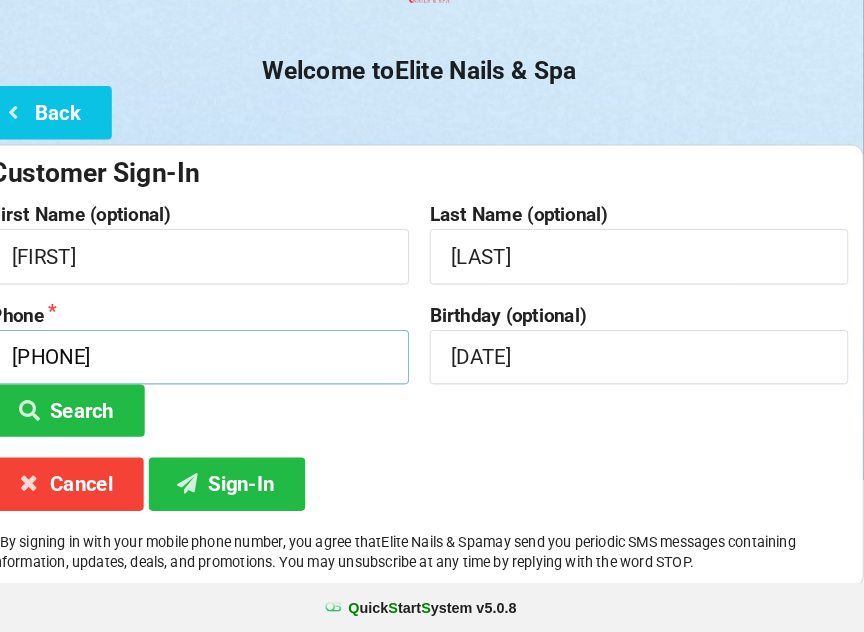 click on "[PHONE]" at bounding box center [218, 364] 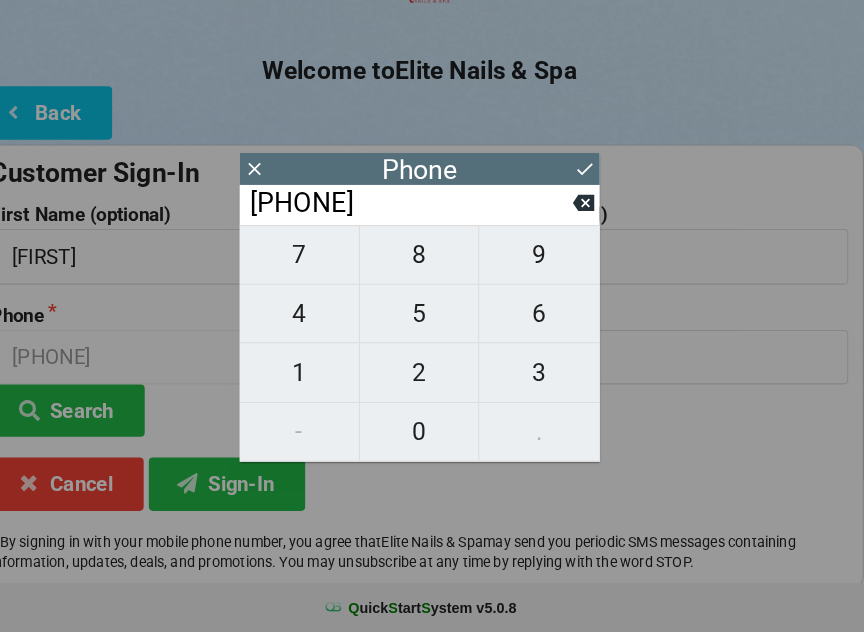 scroll, scrollTop: 149, scrollLeft: 0, axis: vertical 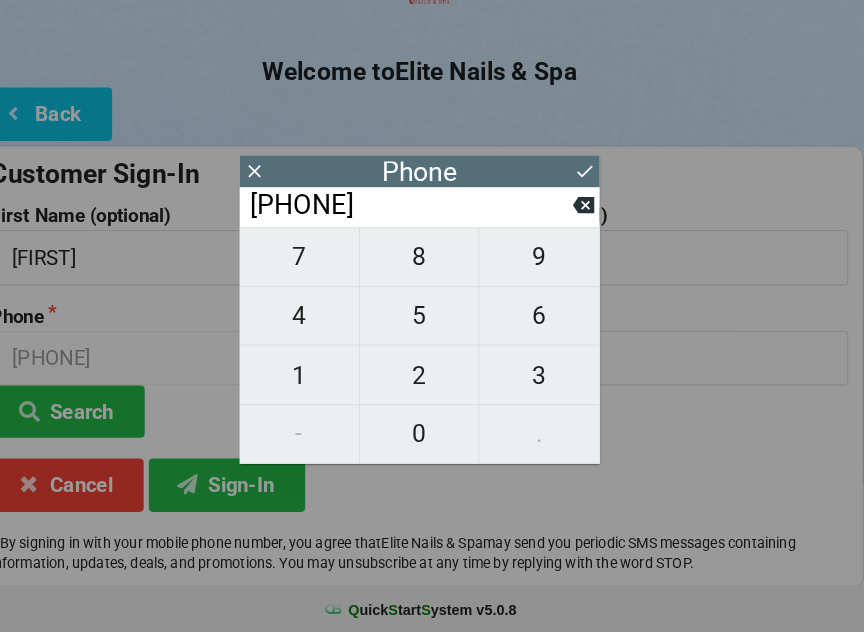 click 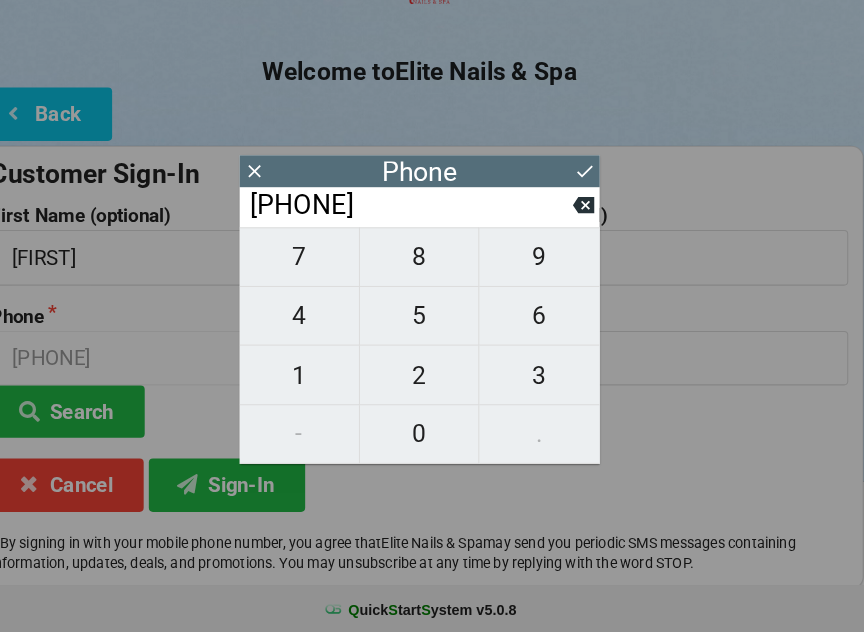 click 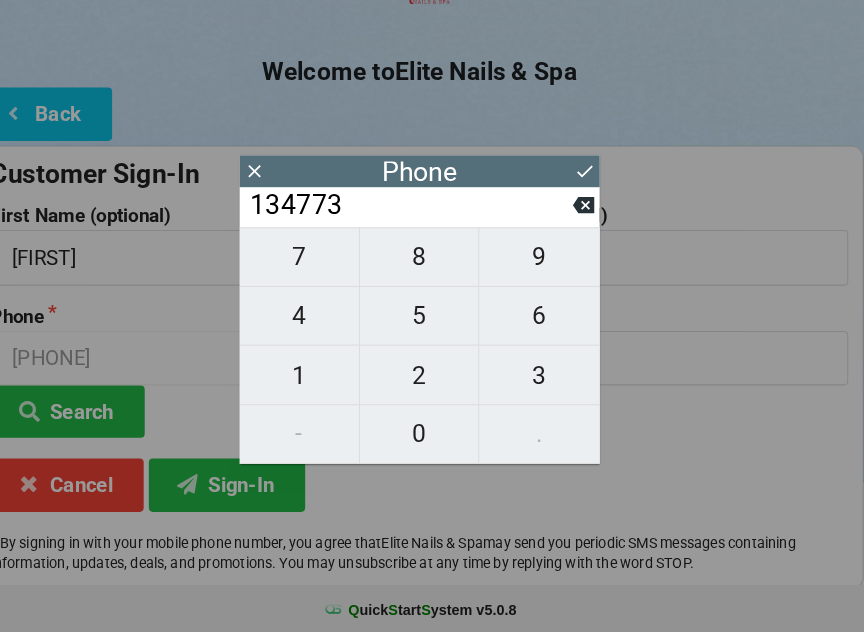 click 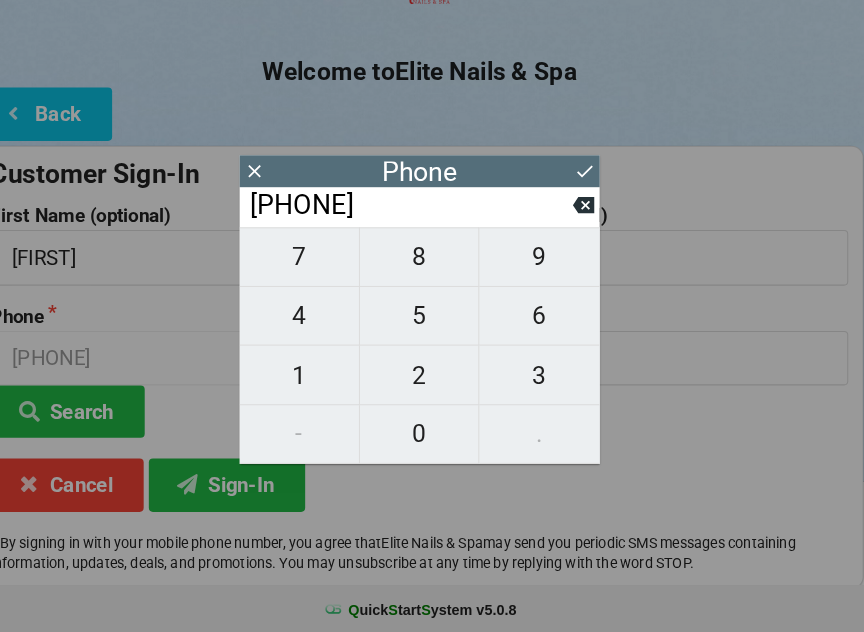 click 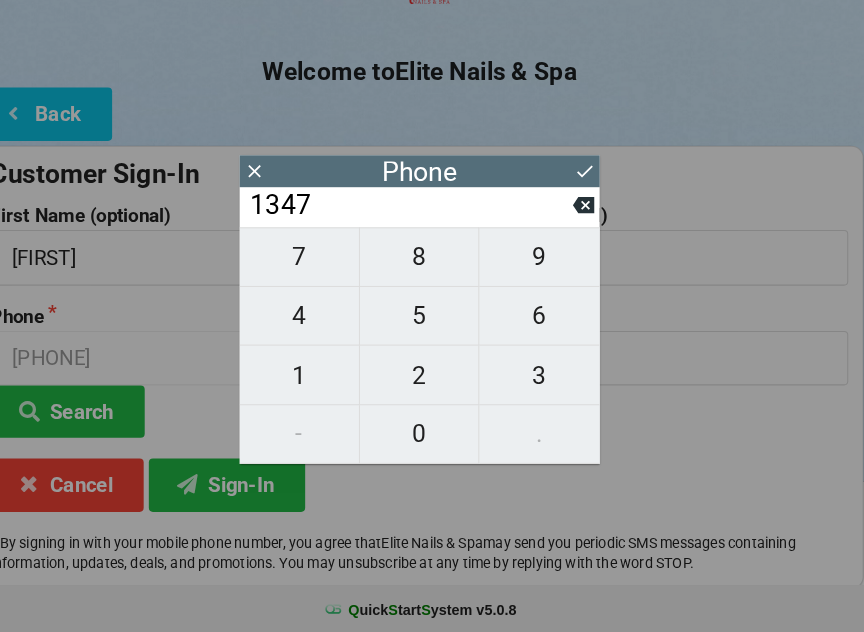 click 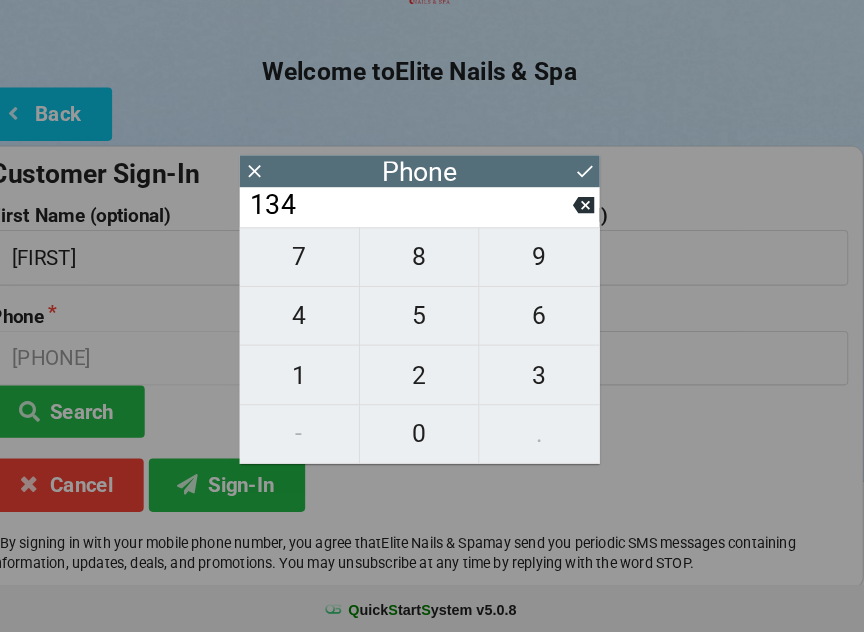 click 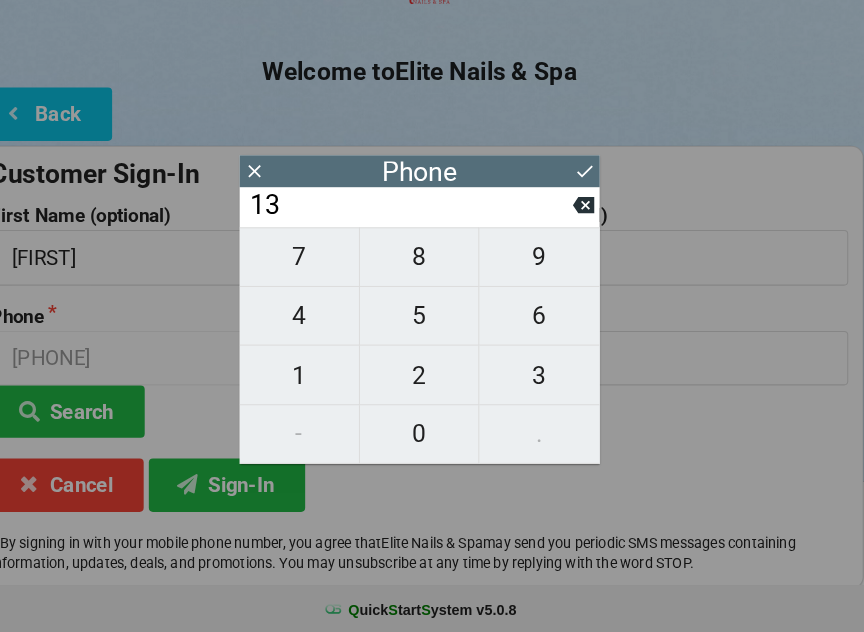 click 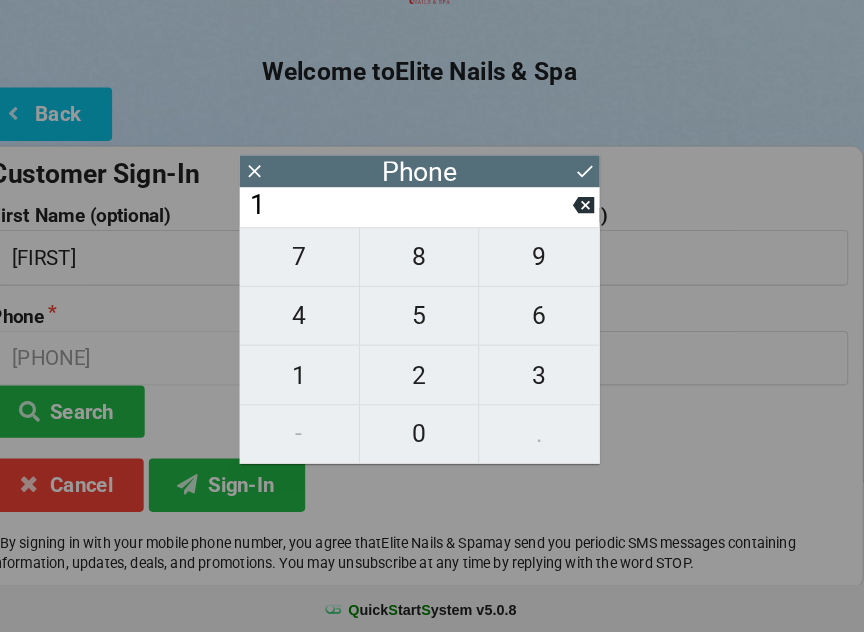click 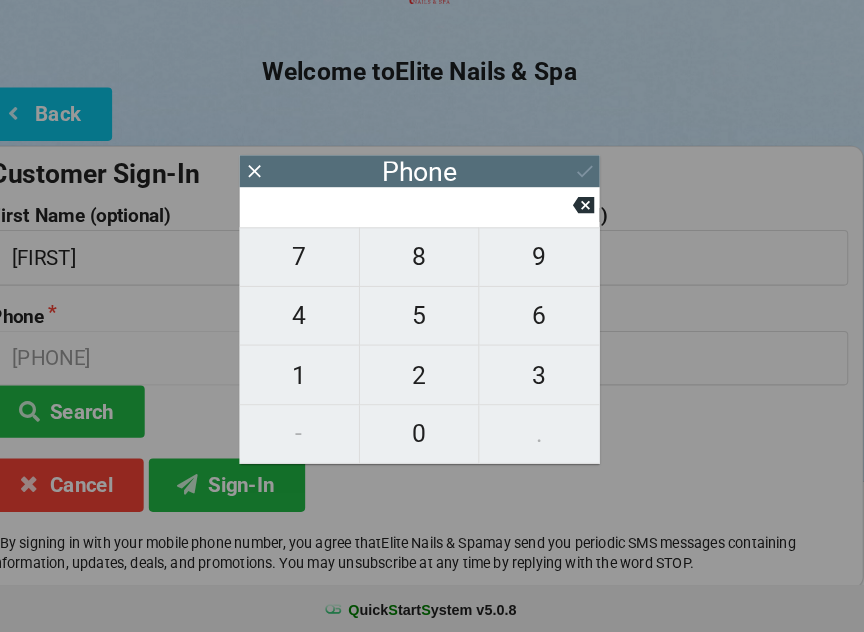 click 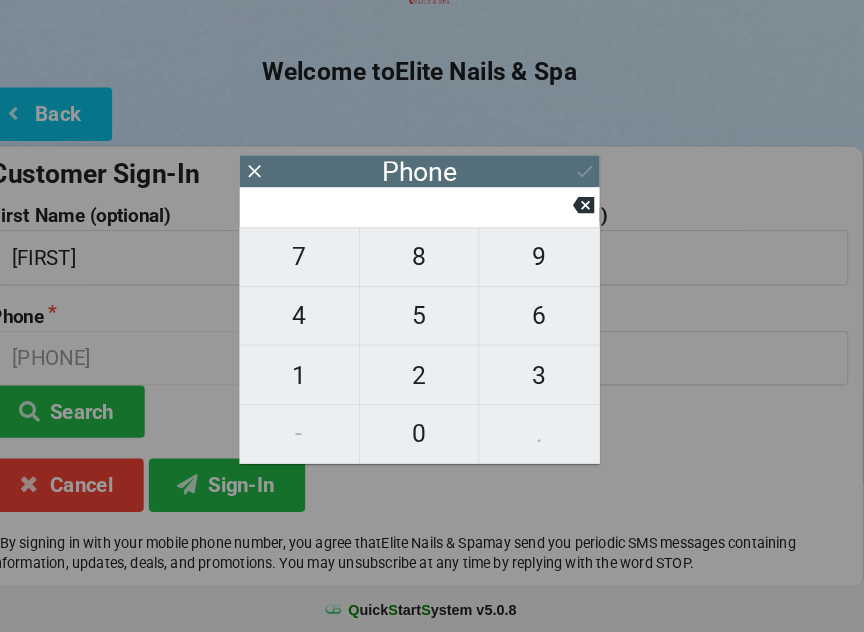 click on "3" at bounding box center (548, 380) 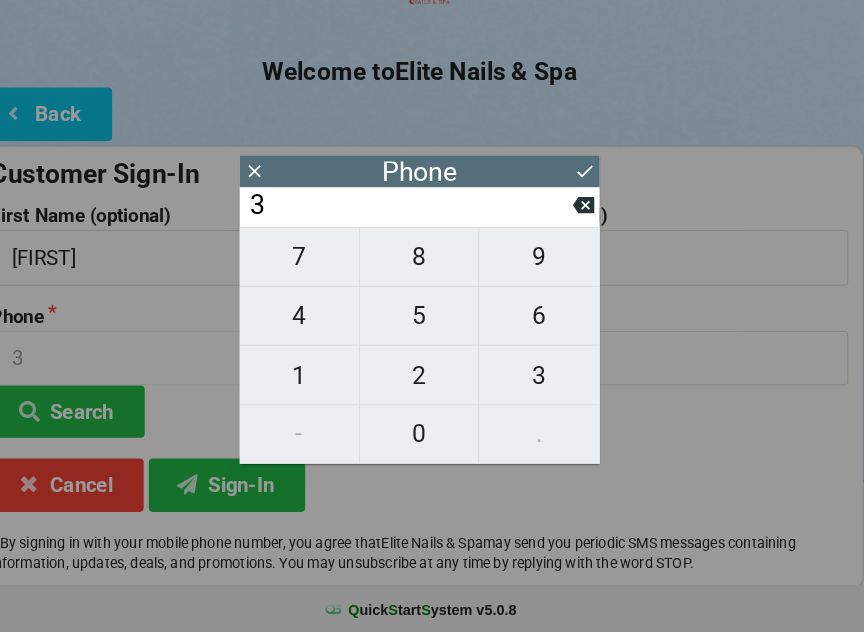 click on "4" at bounding box center [315, 322] 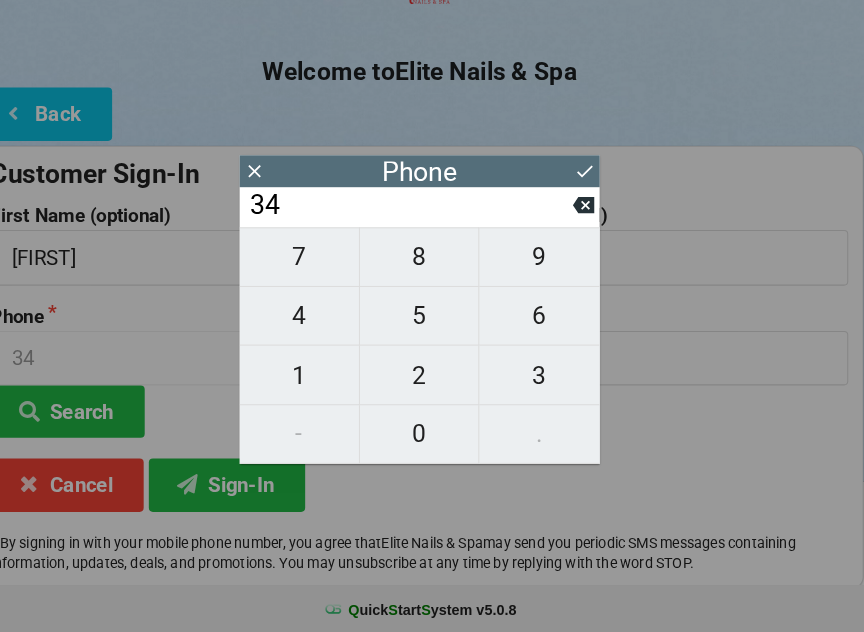 click on "7" at bounding box center [315, 265] 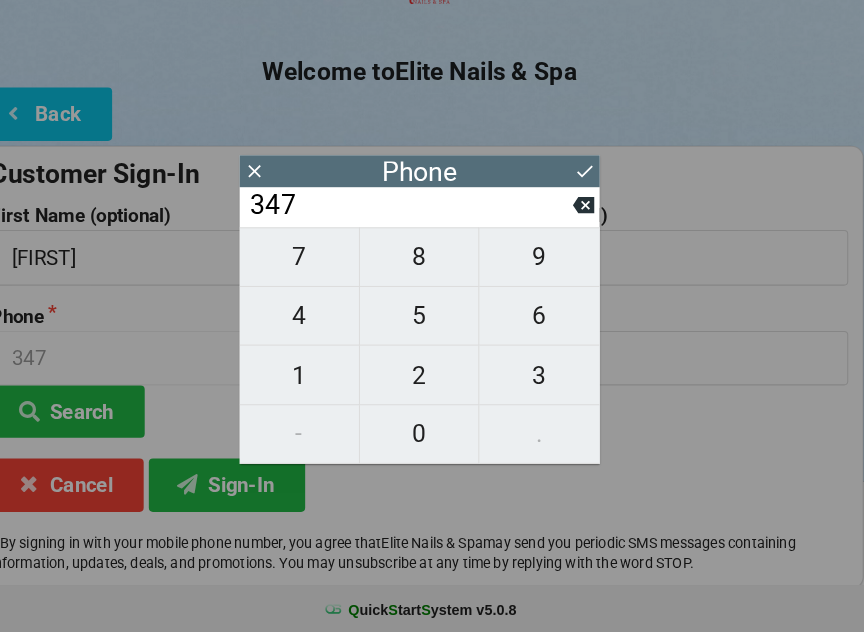 click on "7" at bounding box center (315, 265) 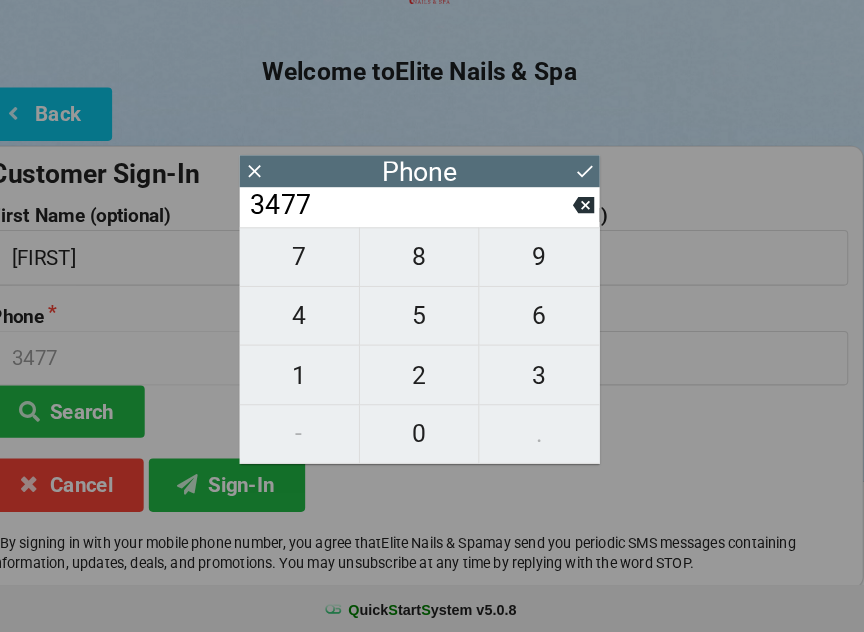 click on "3" at bounding box center (548, 380) 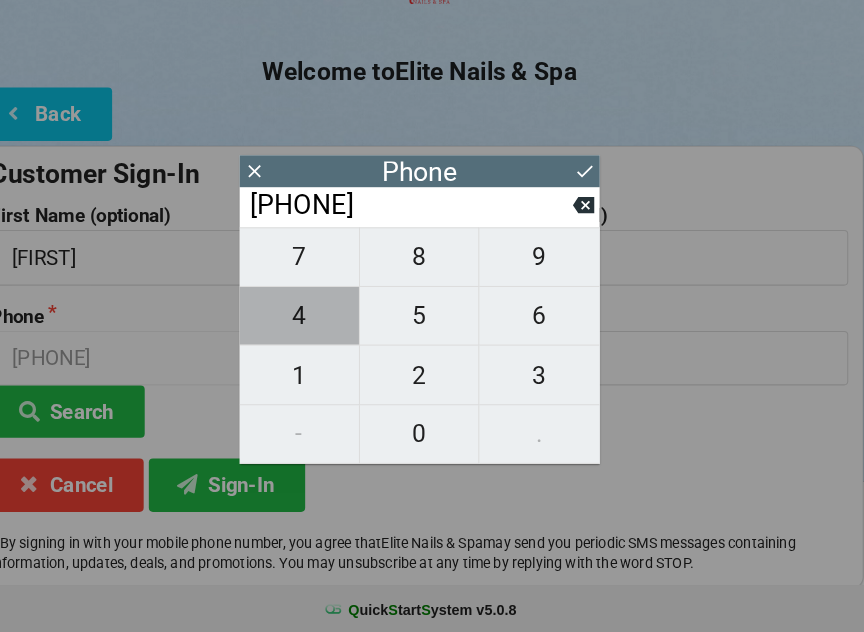 click on "4" at bounding box center (315, 322) 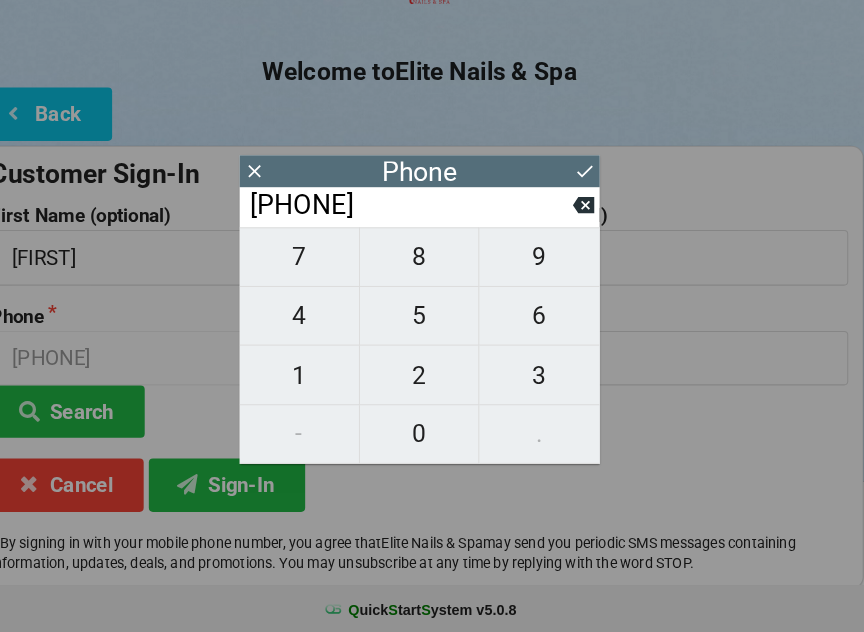 click on "0" at bounding box center (432, 437) 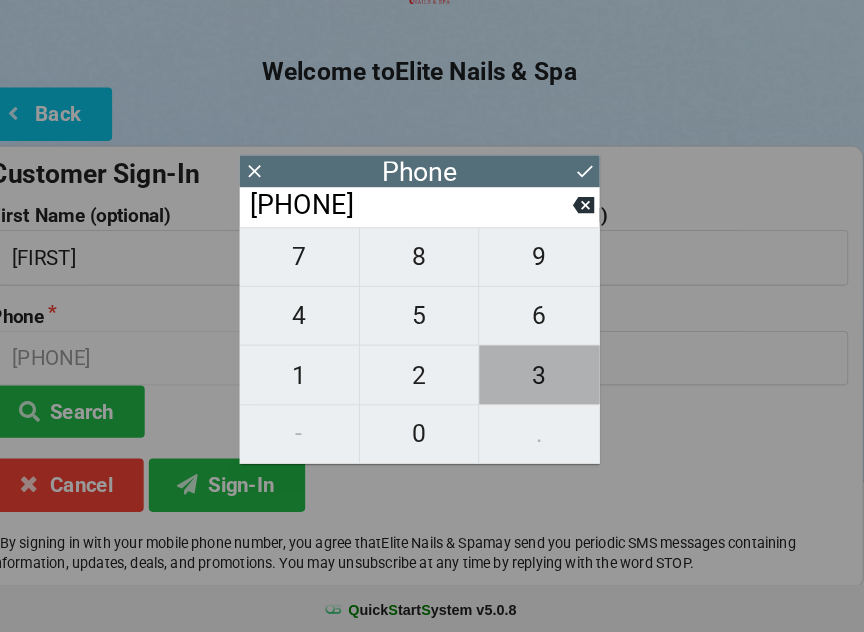 click on "3" at bounding box center (548, 380) 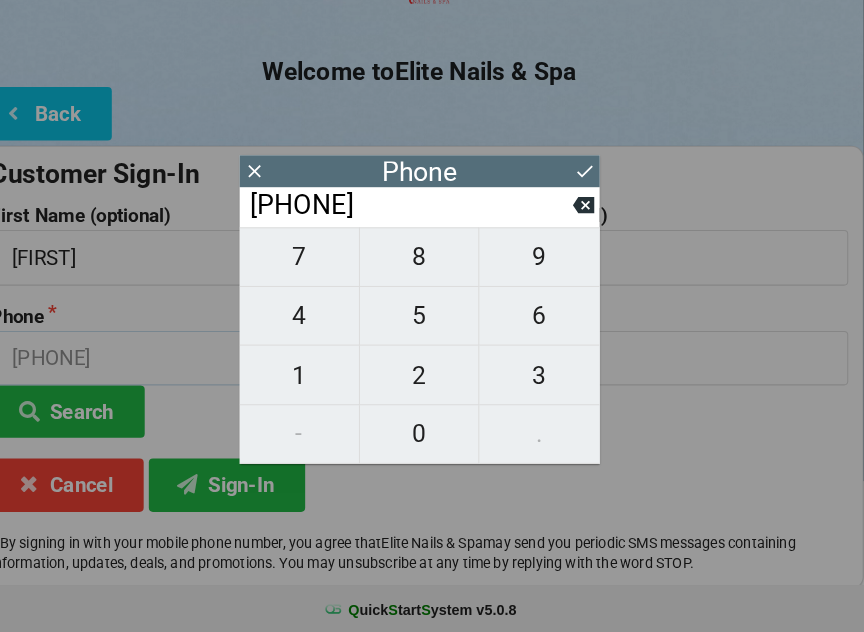 click on "[PHONE]" at bounding box center [218, 363] 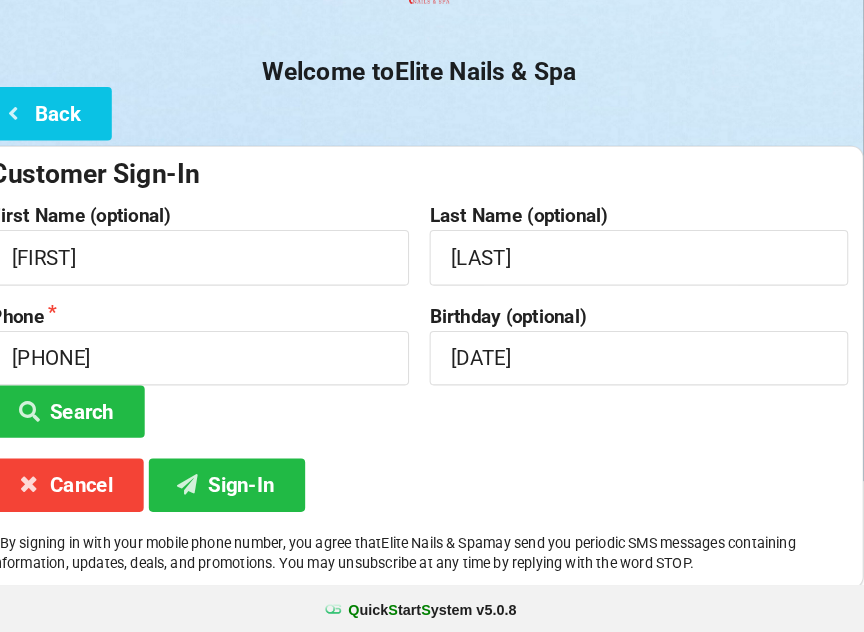 click on "Sign-In" at bounding box center (245, 486) 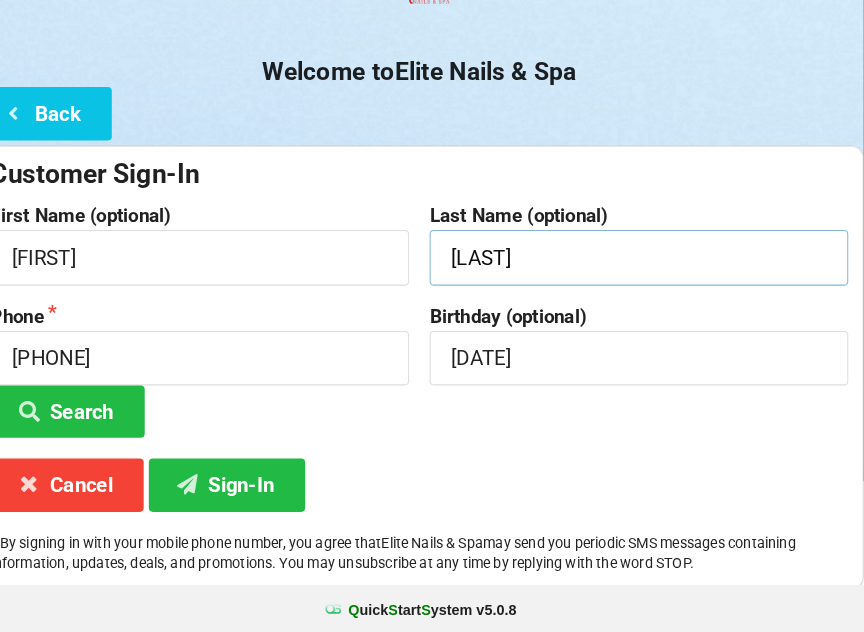 click on "[LAST]" at bounding box center [645, 265] 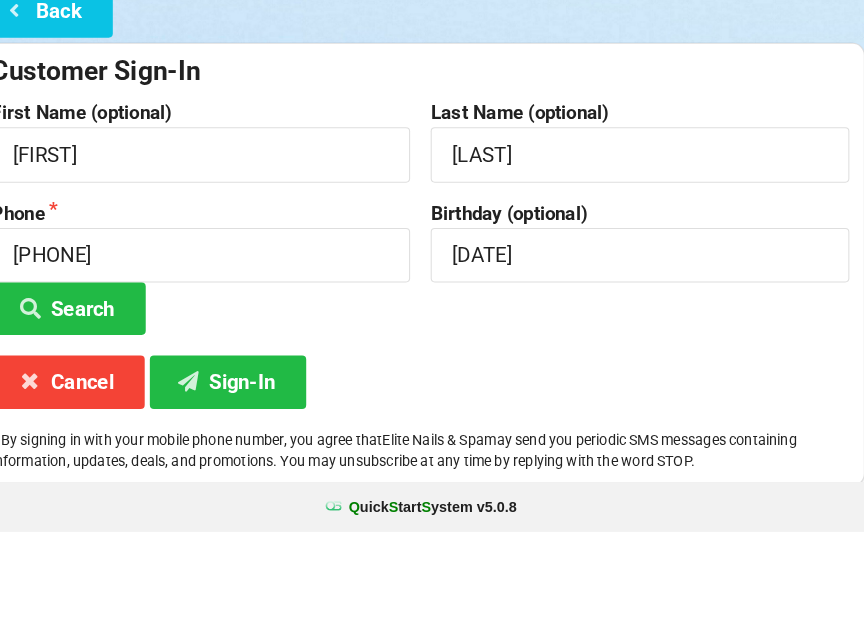 click on "Customer Sign-In" at bounding box center [432, 184] 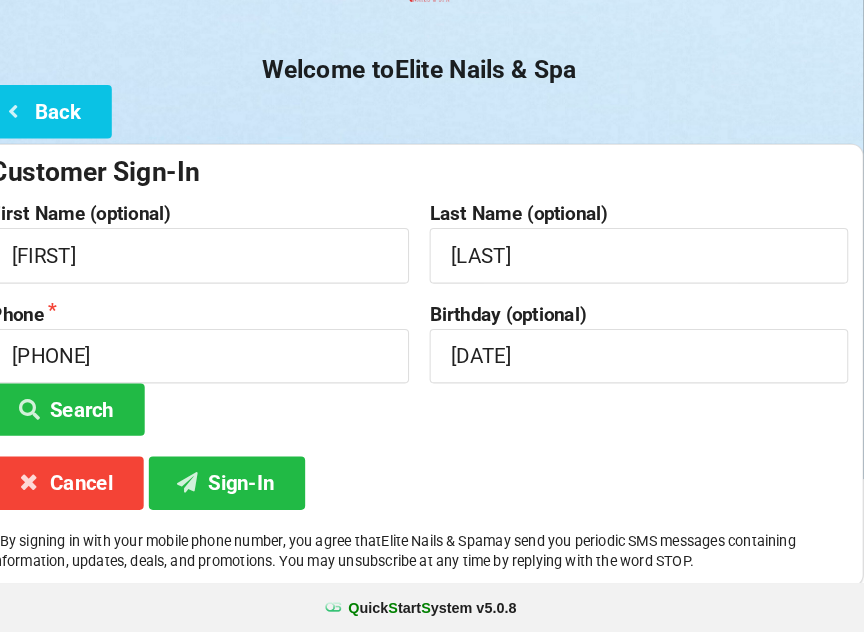 click on "Sign-In" at bounding box center [245, 486] 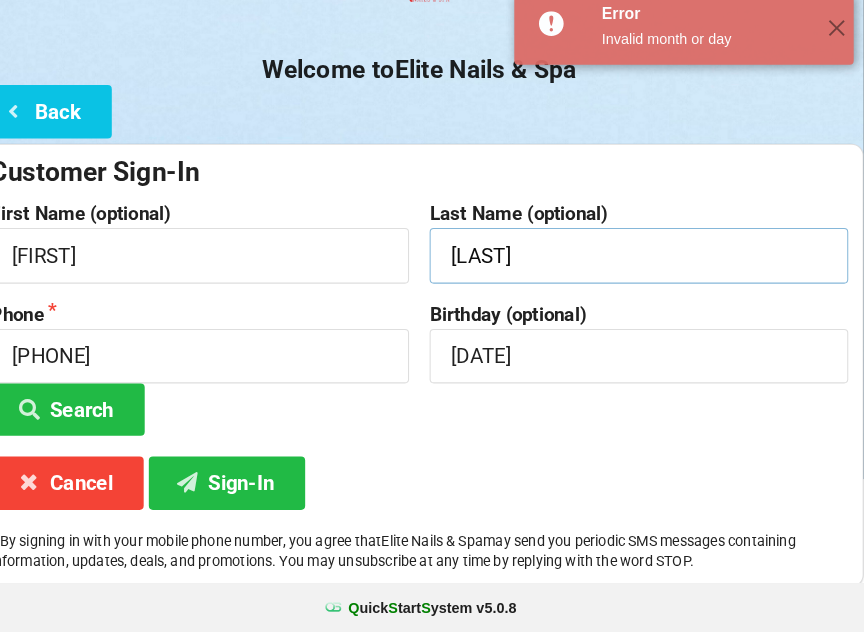 click on "[LAST]" at bounding box center (645, 265) 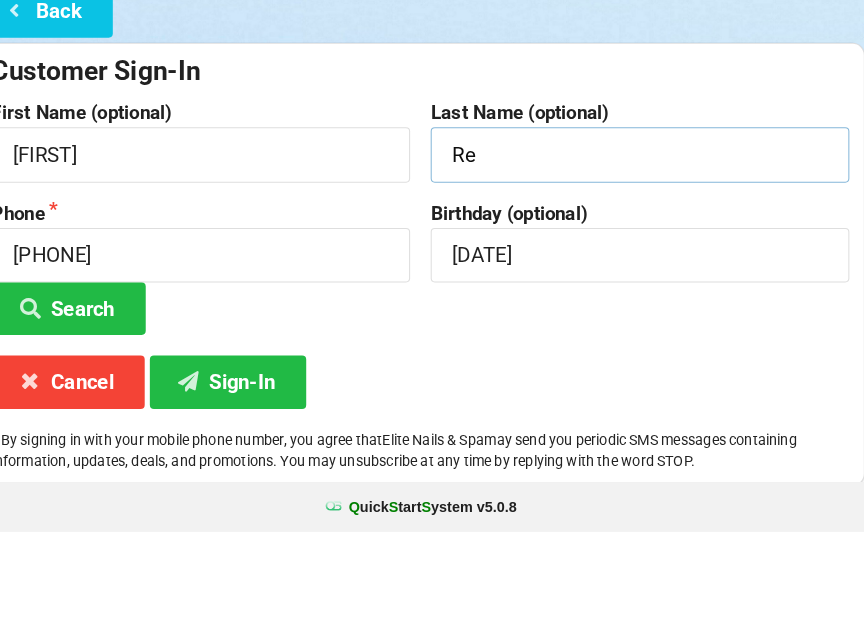 type on "R" 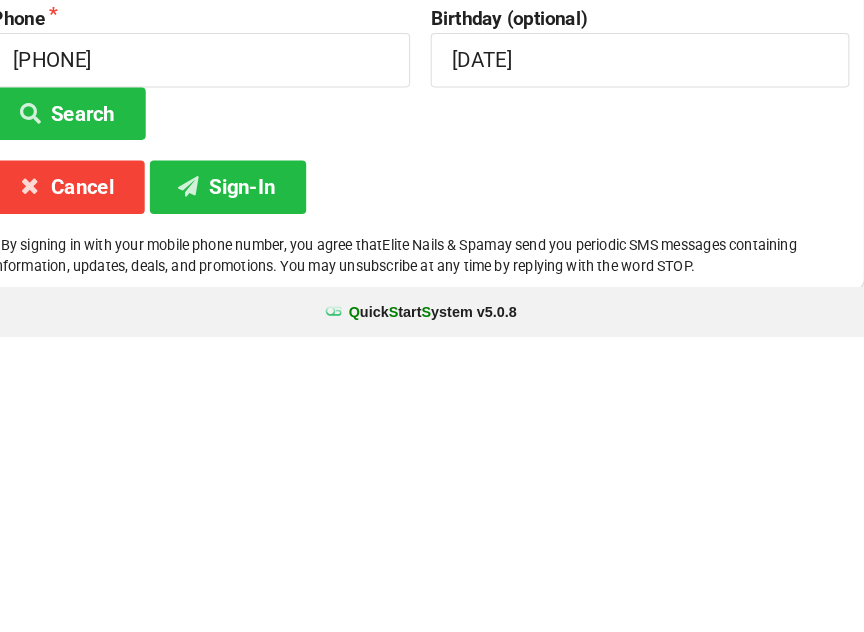 type on "[LAST]" 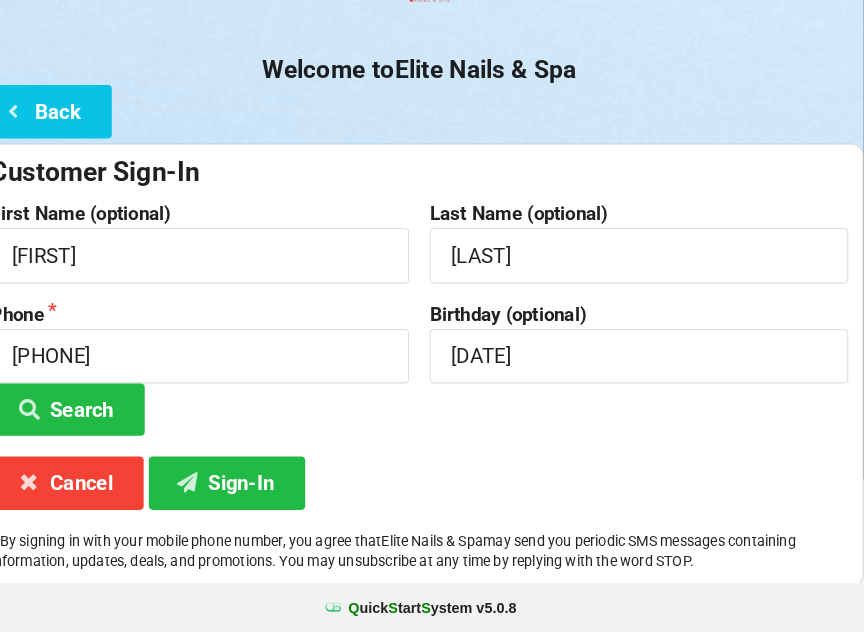 click on "Back" at bounding box center (66, 125) 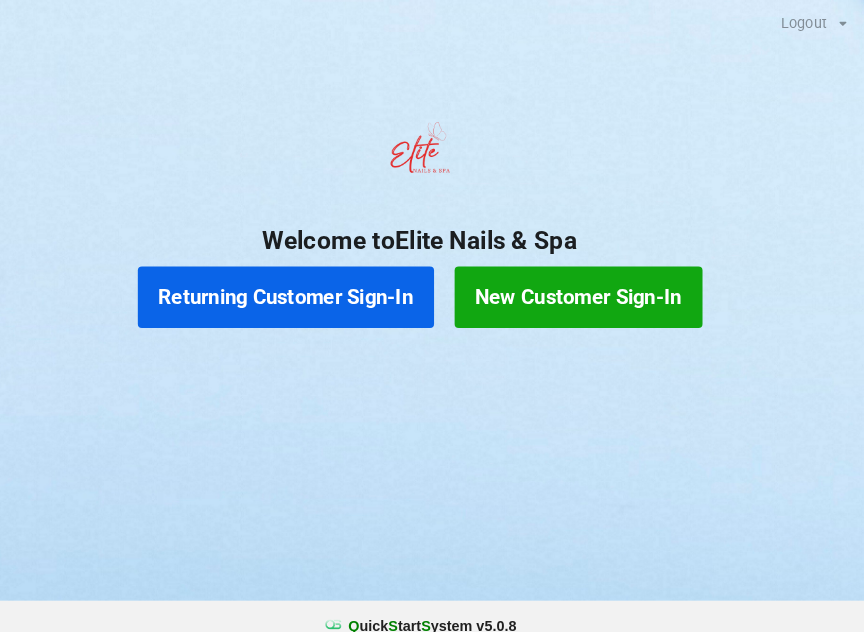 scroll, scrollTop: 0, scrollLeft: 0, axis: both 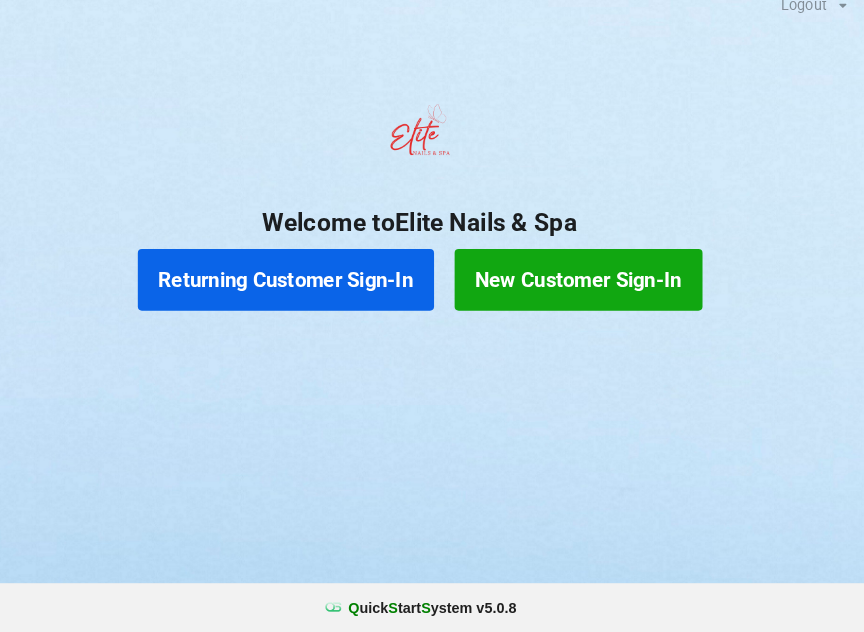 click on "New Customer Sign-In" at bounding box center [586, 289] 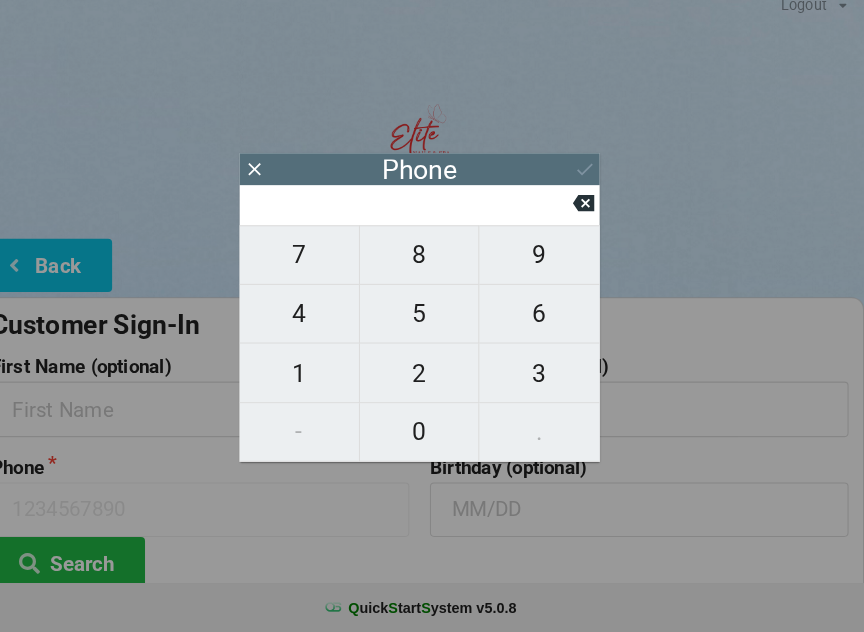 click on "3" at bounding box center (548, 380) 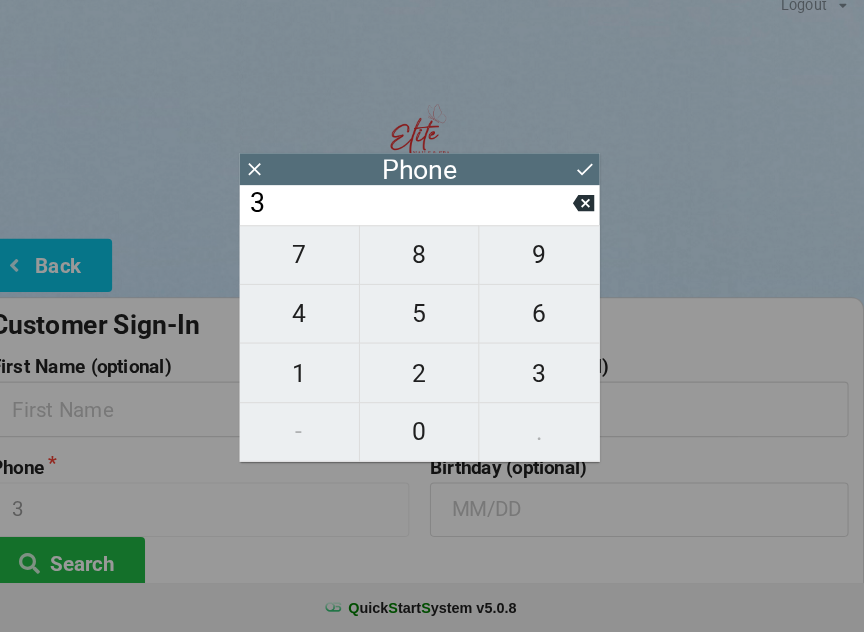 click on "4" at bounding box center (315, 322) 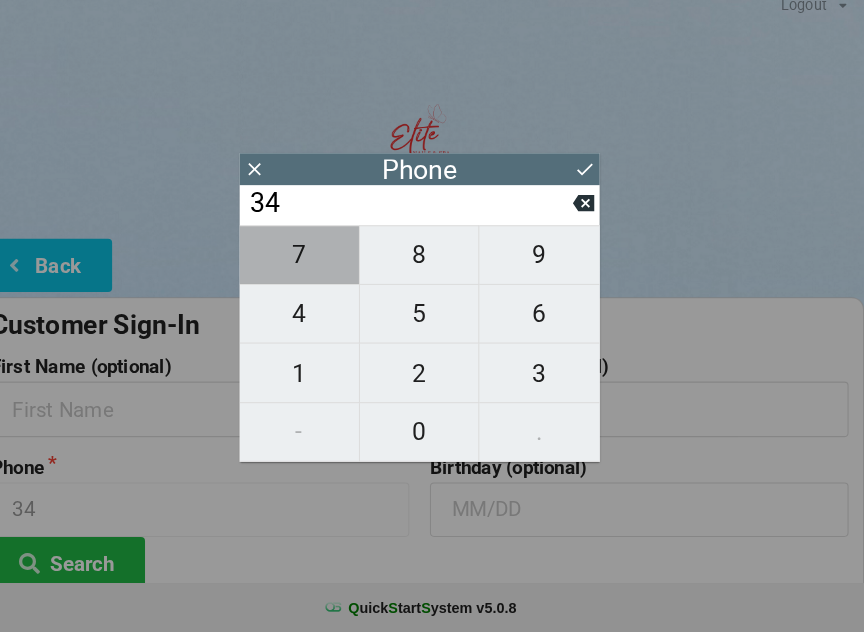click on "7" at bounding box center [315, 265] 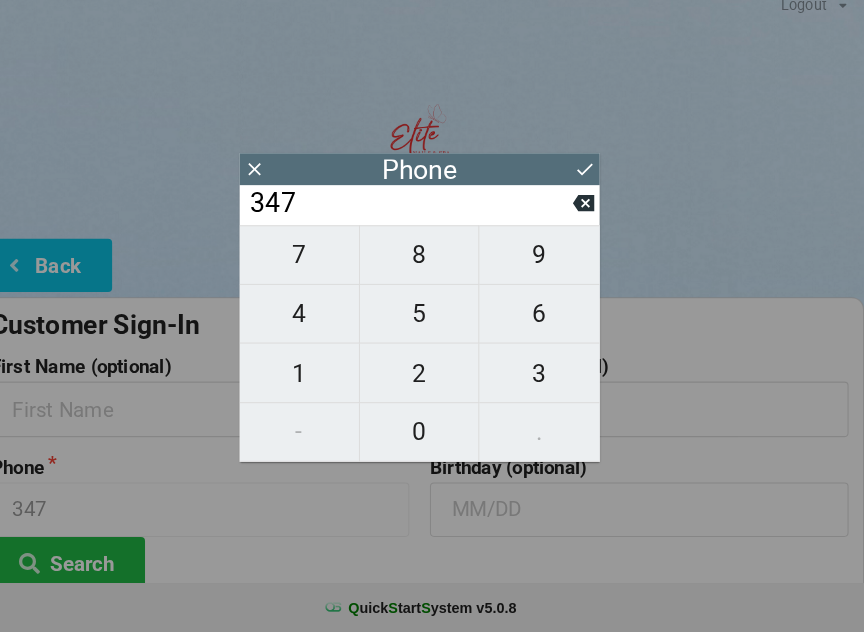 click on "7" at bounding box center (315, 265) 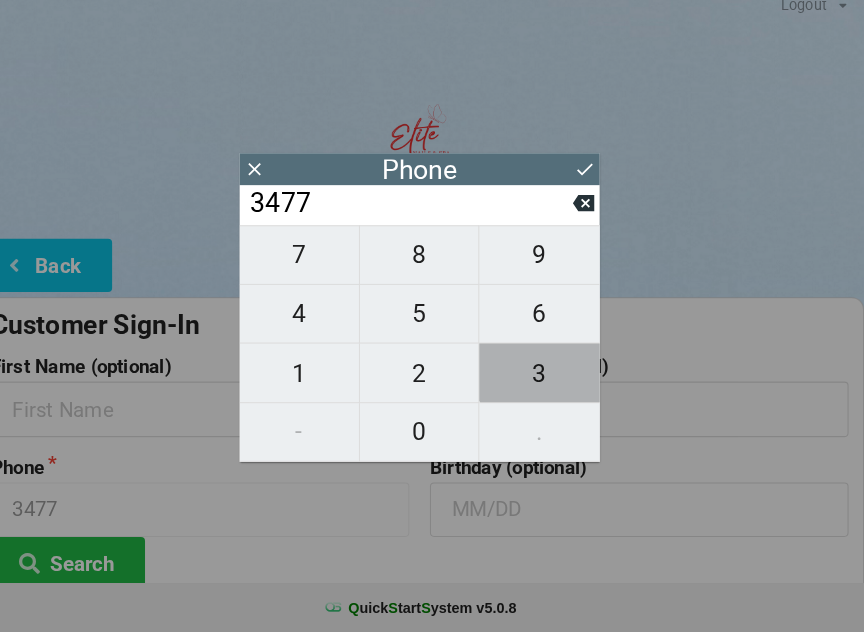 click on "3" at bounding box center [548, 380] 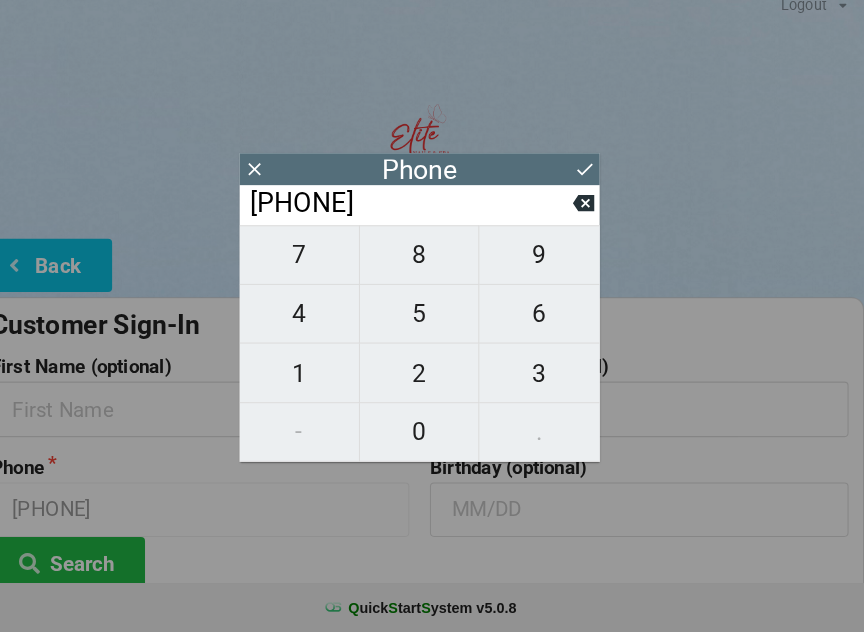 click on "4" at bounding box center (315, 322) 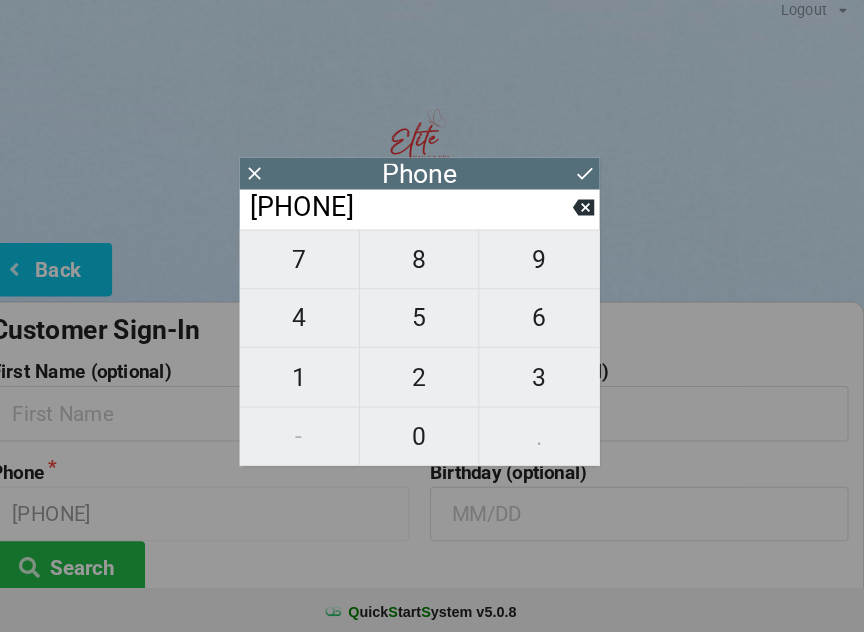 click on "0" at bounding box center [432, 437] 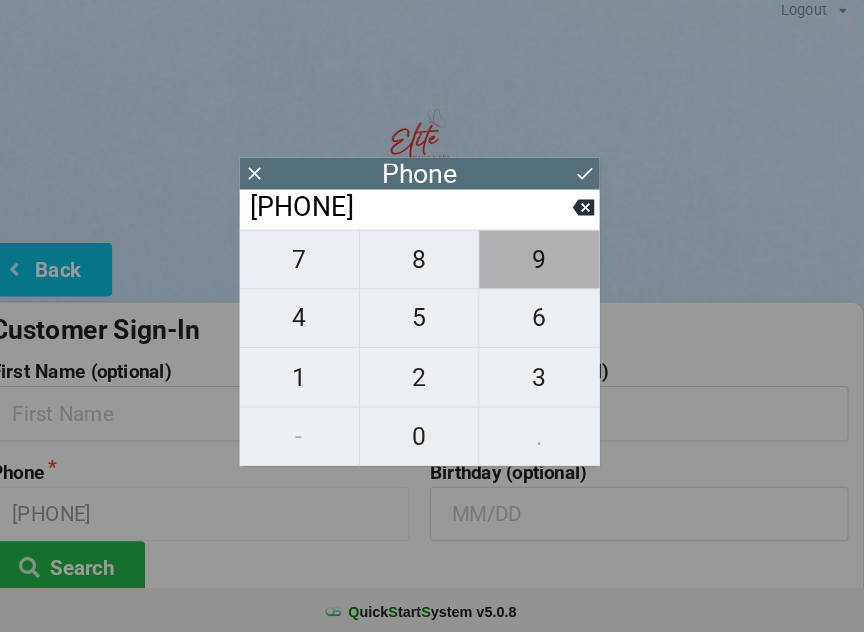 click on "9" at bounding box center [548, 265] 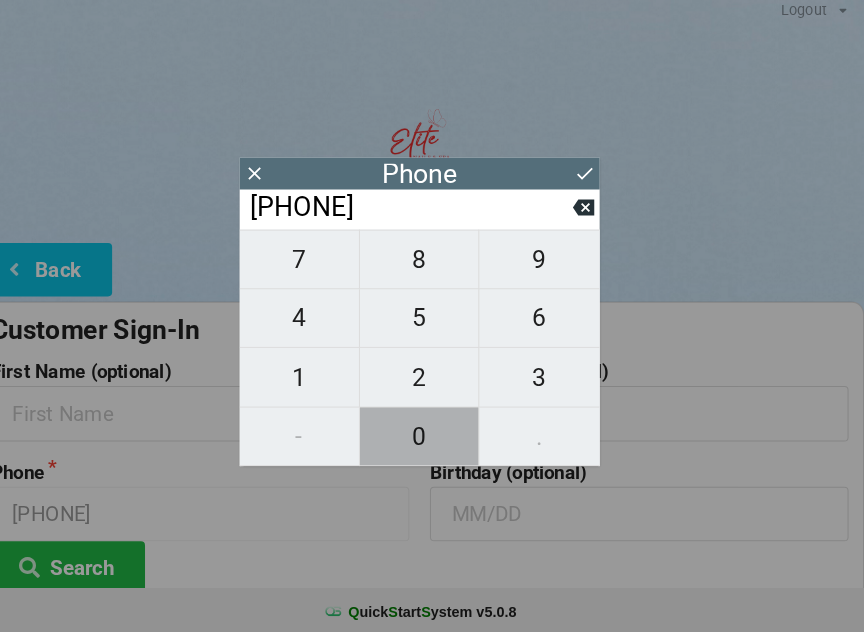 click on "0" at bounding box center (432, 437) 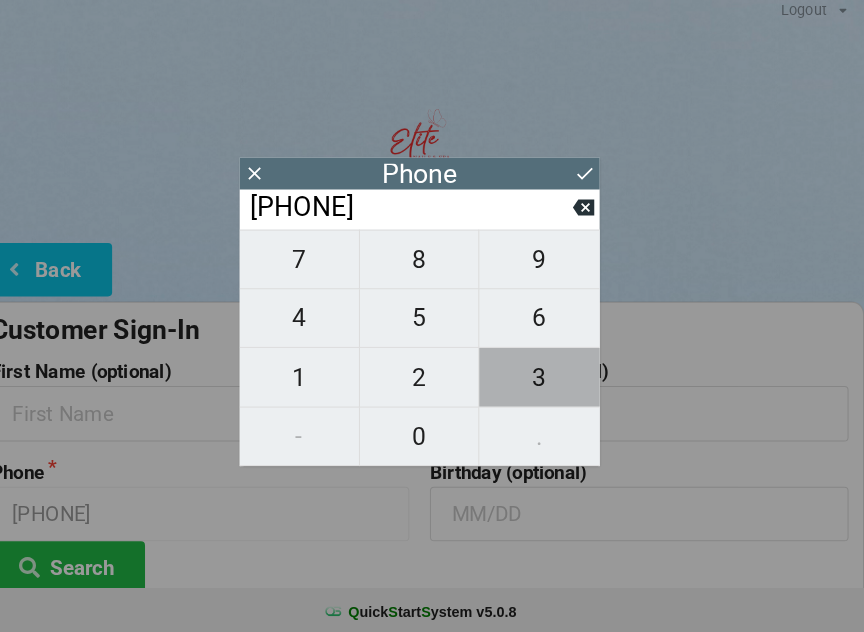 click on "3" at bounding box center (548, 380) 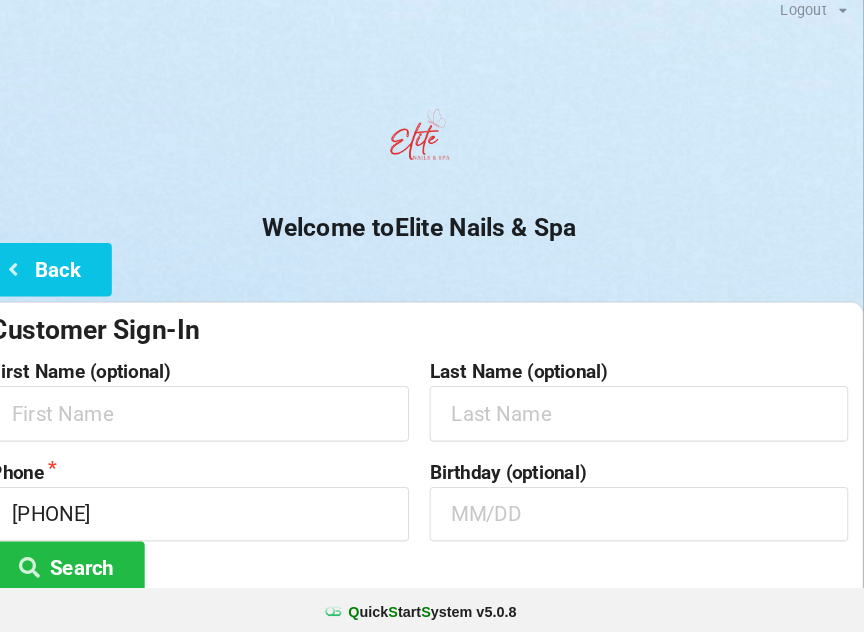click at bounding box center (432, 151) 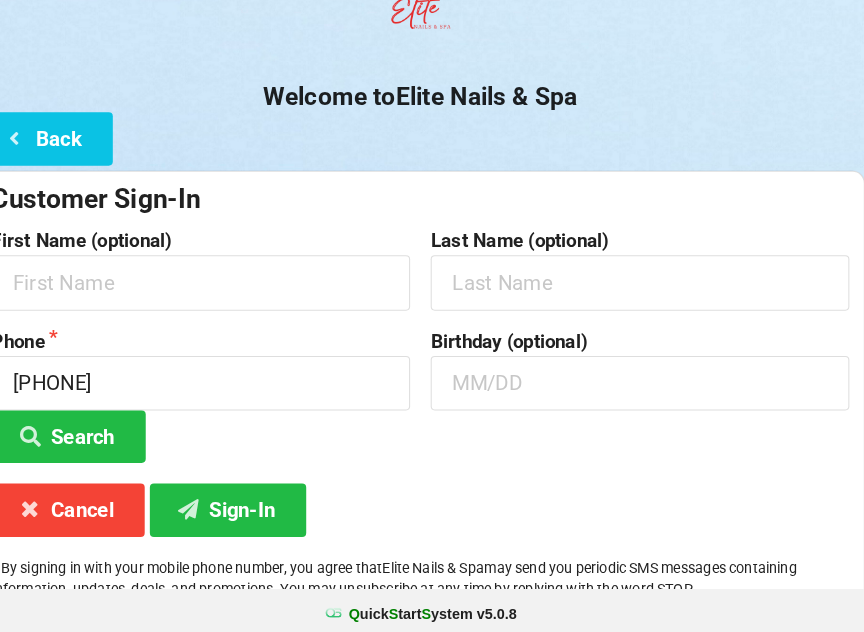 scroll, scrollTop: 130, scrollLeft: 0, axis: vertical 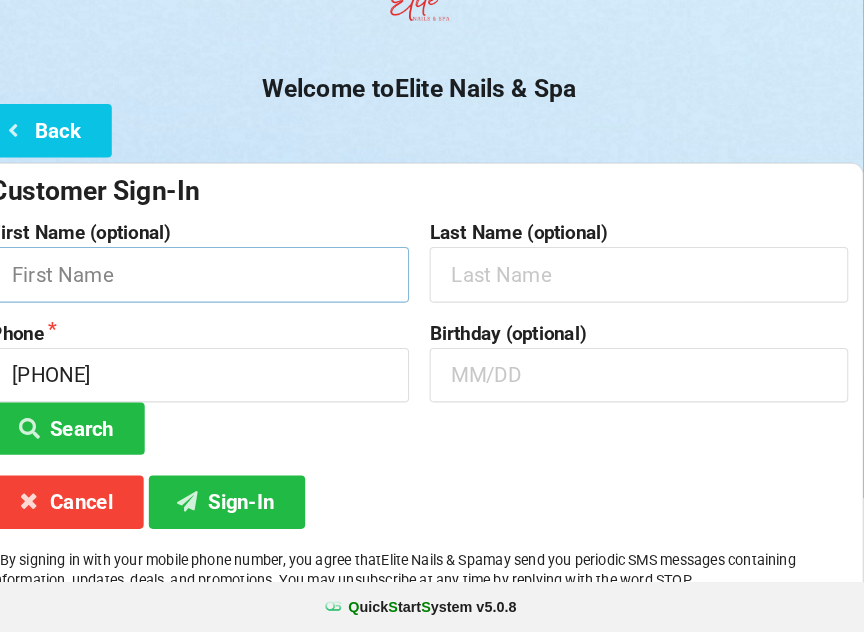 click at bounding box center [218, 284] 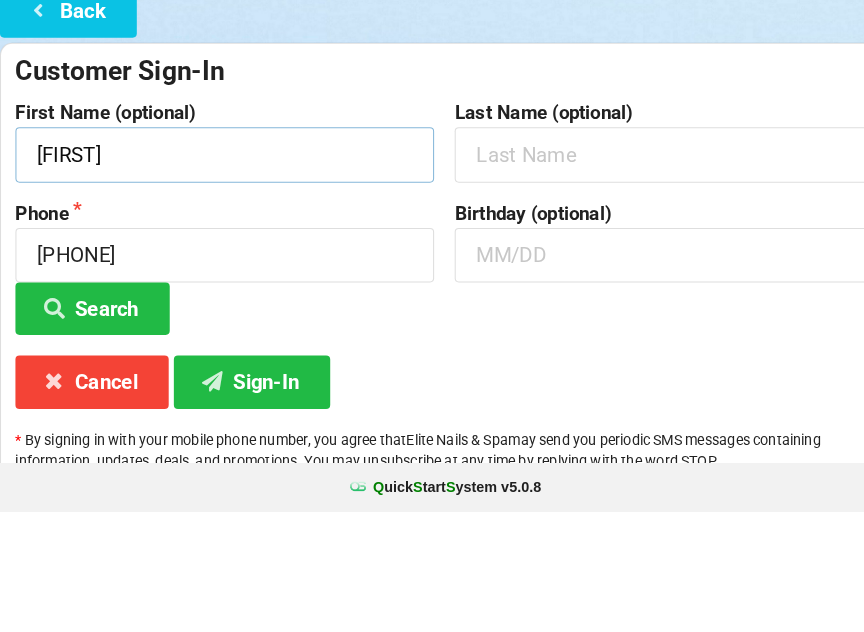 type on "[FIRST]" 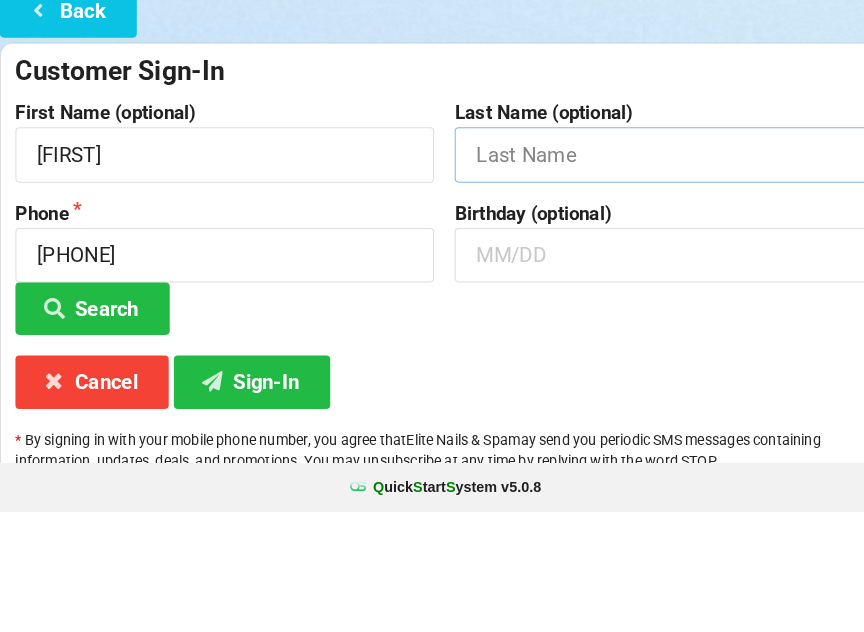 click at bounding box center (645, 284) 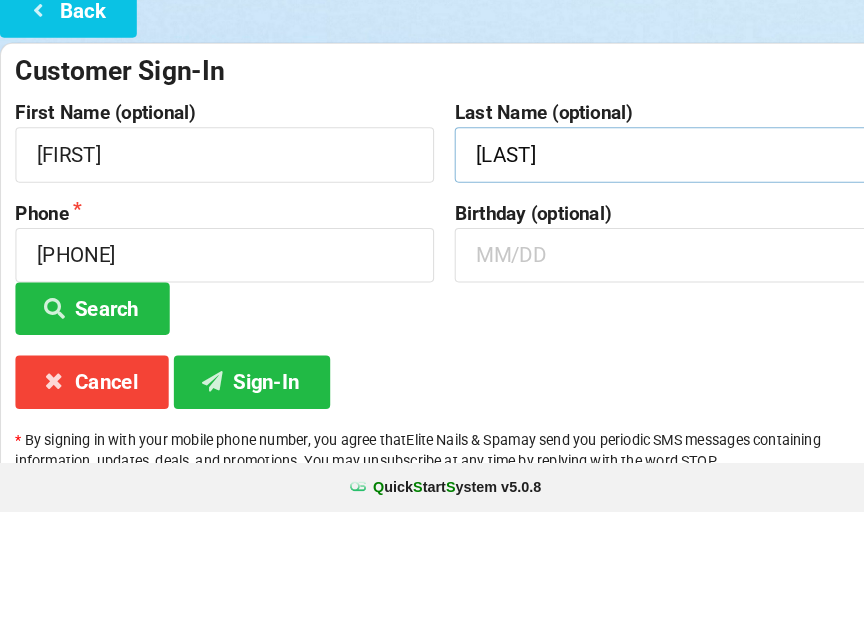 type on "[LAST]" 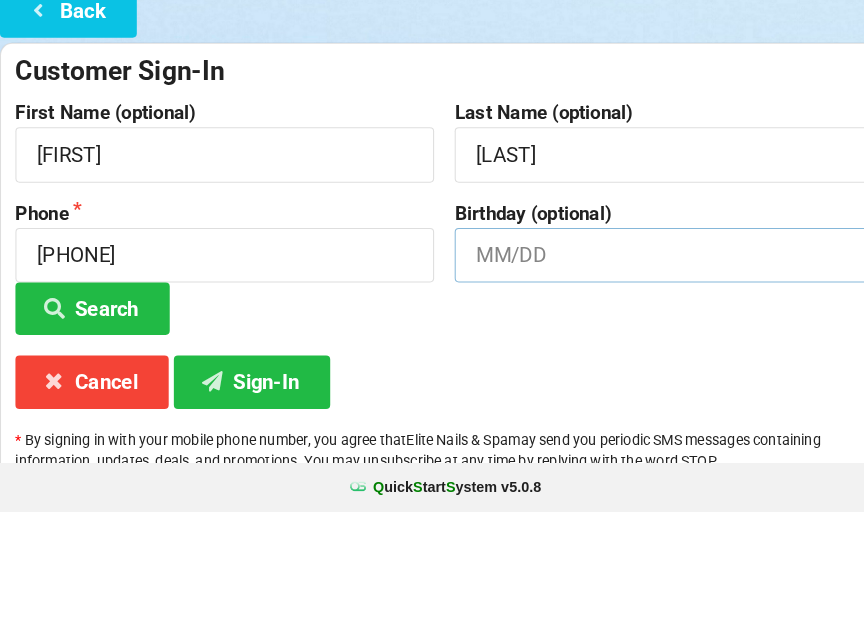 click at bounding box center [645, 382] 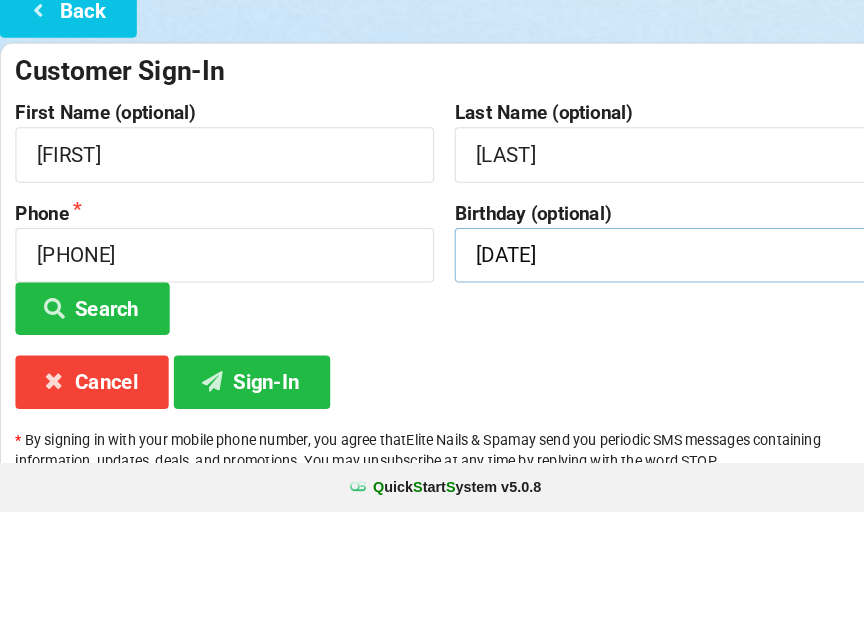 click on "[DATE]" at bounding box center [645, 382] 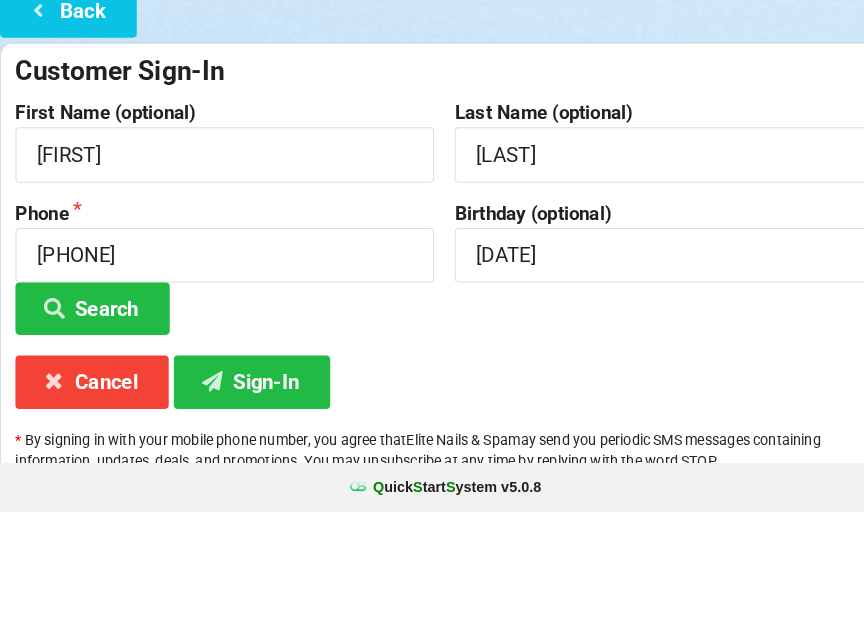 click on "Customer Sign-In" at bounding box center (432, 203) 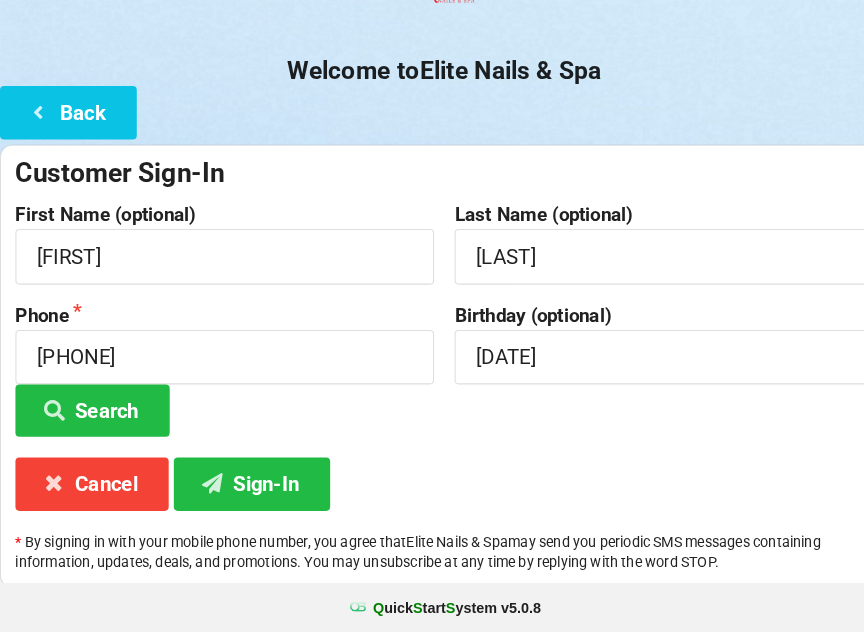 click on "Sign-In" at bounding box center [245, 487] 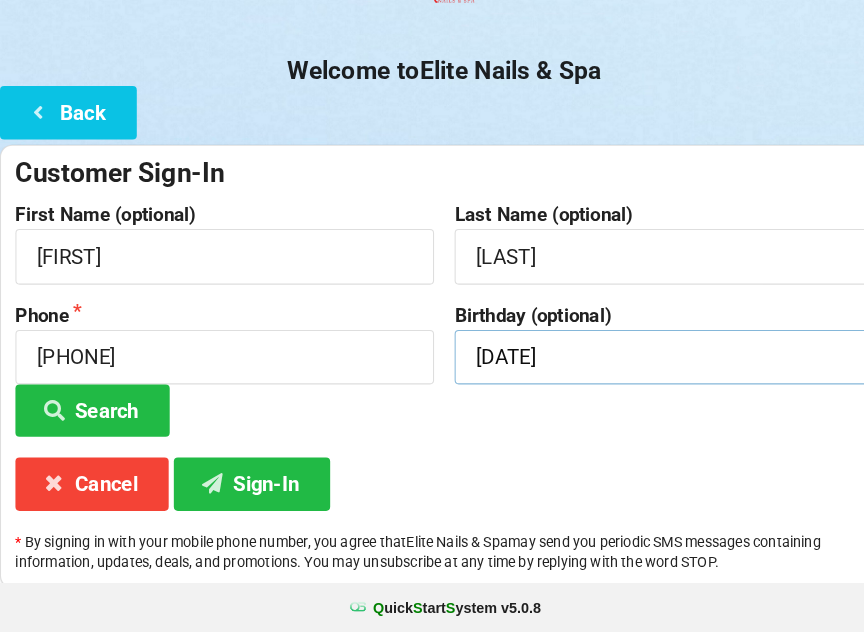 click on "[DATE]" at bounding box center [645, 364] 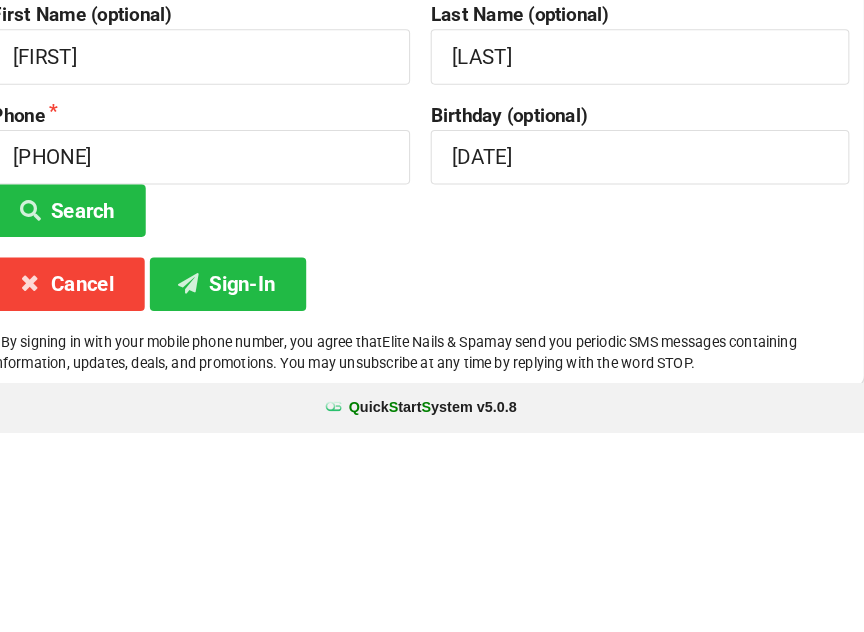 click on "Sign-In" at bounding box center (245, 487) 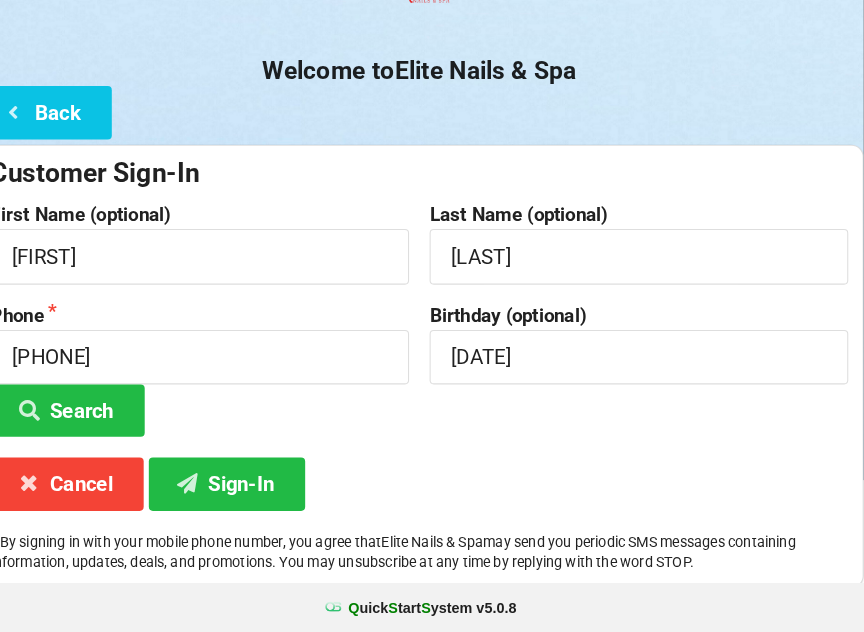 click on "Sign-In" at bounding box center [245, 487] 